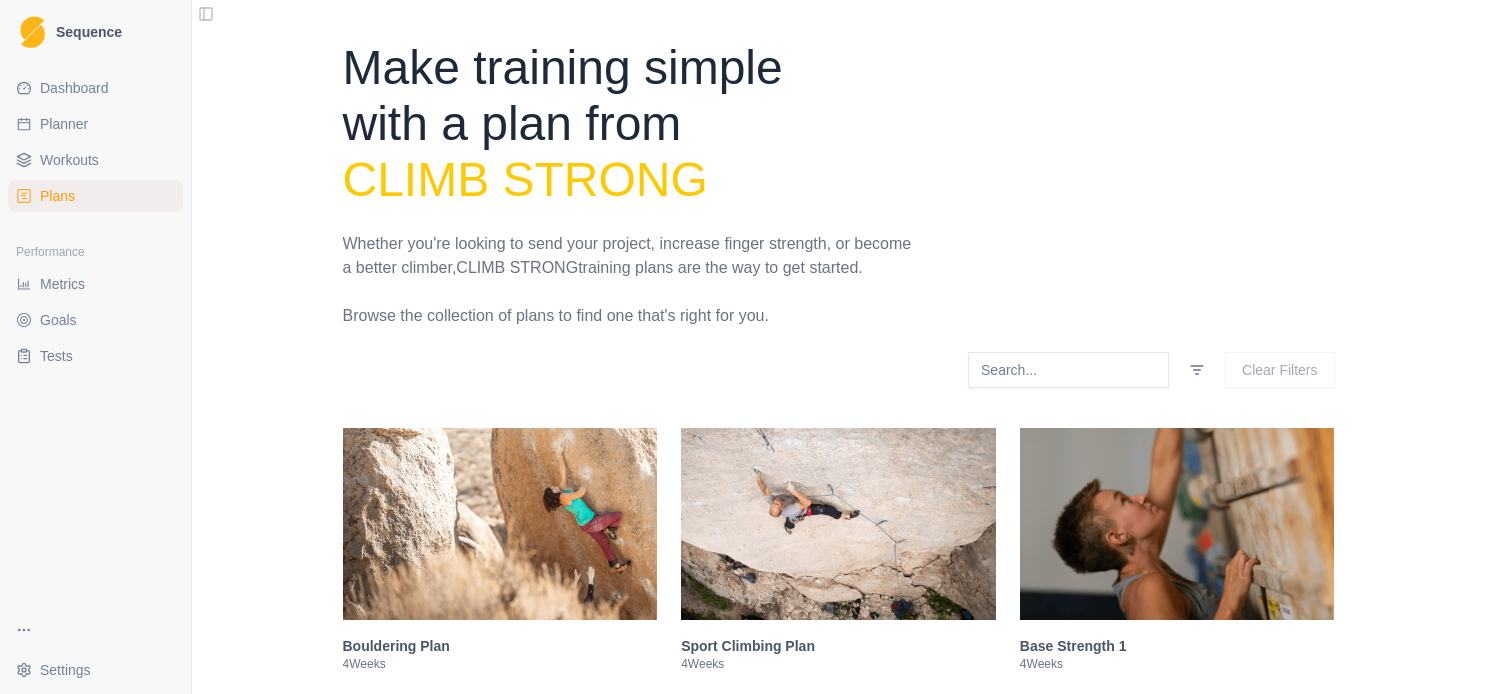scroll, scrollTop: 0, scrollLeft: 0, axis: both 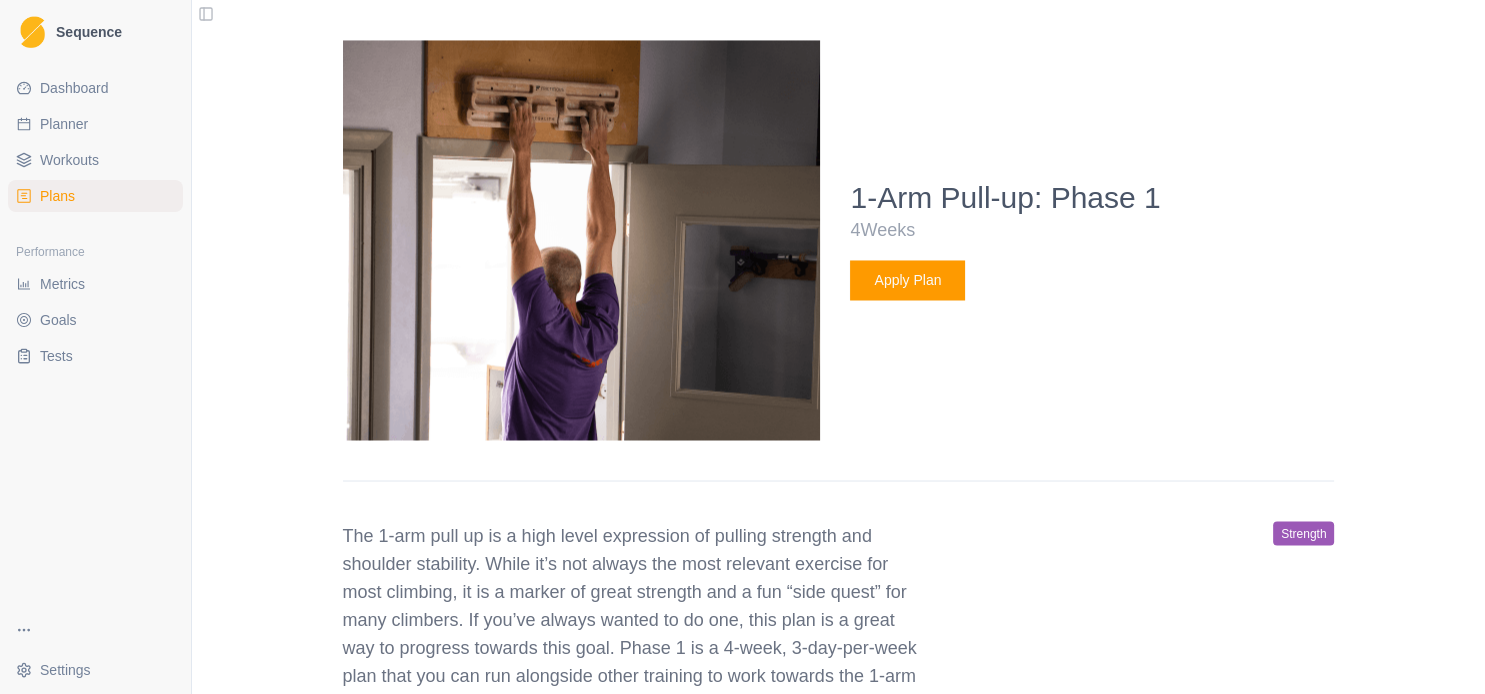 click on "Planner" at bounding box center (95, 124) 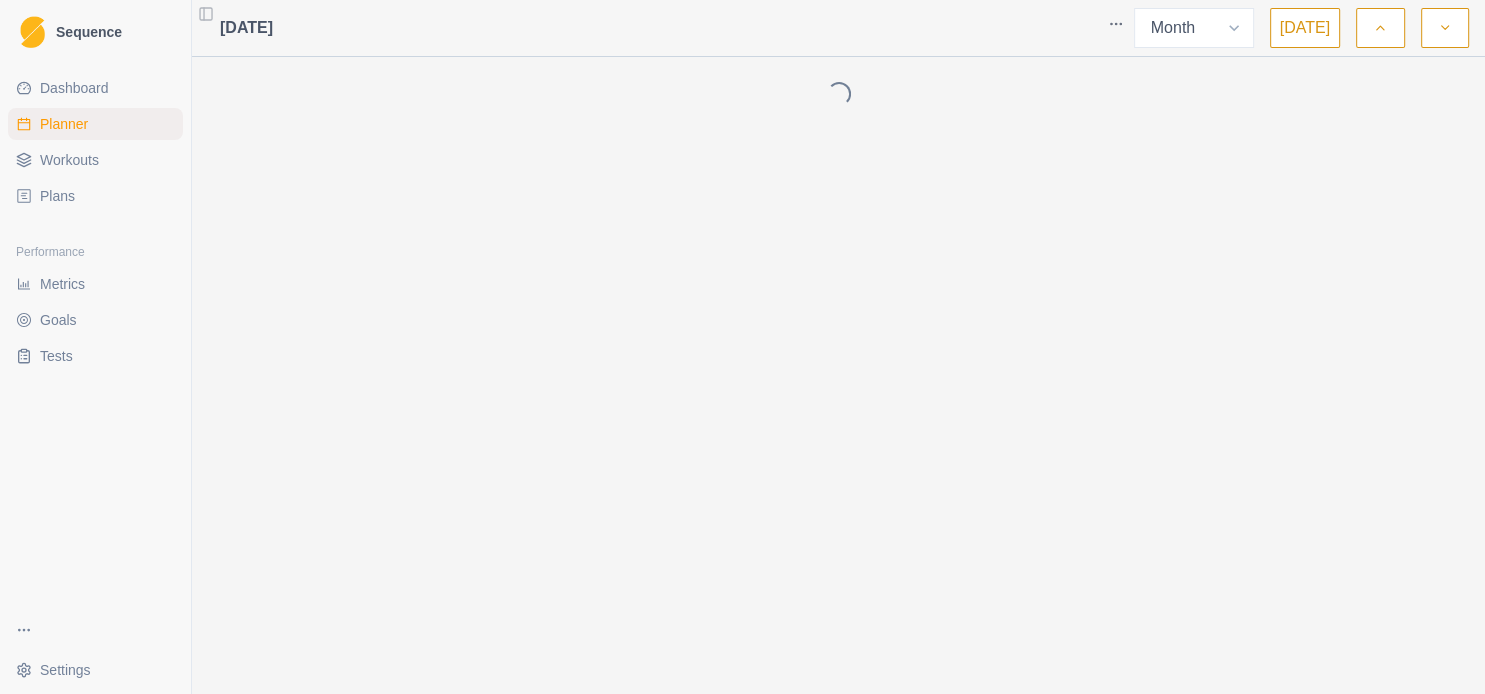 scroll, scrollTop: 0, scrollLeft: 0, axis: both 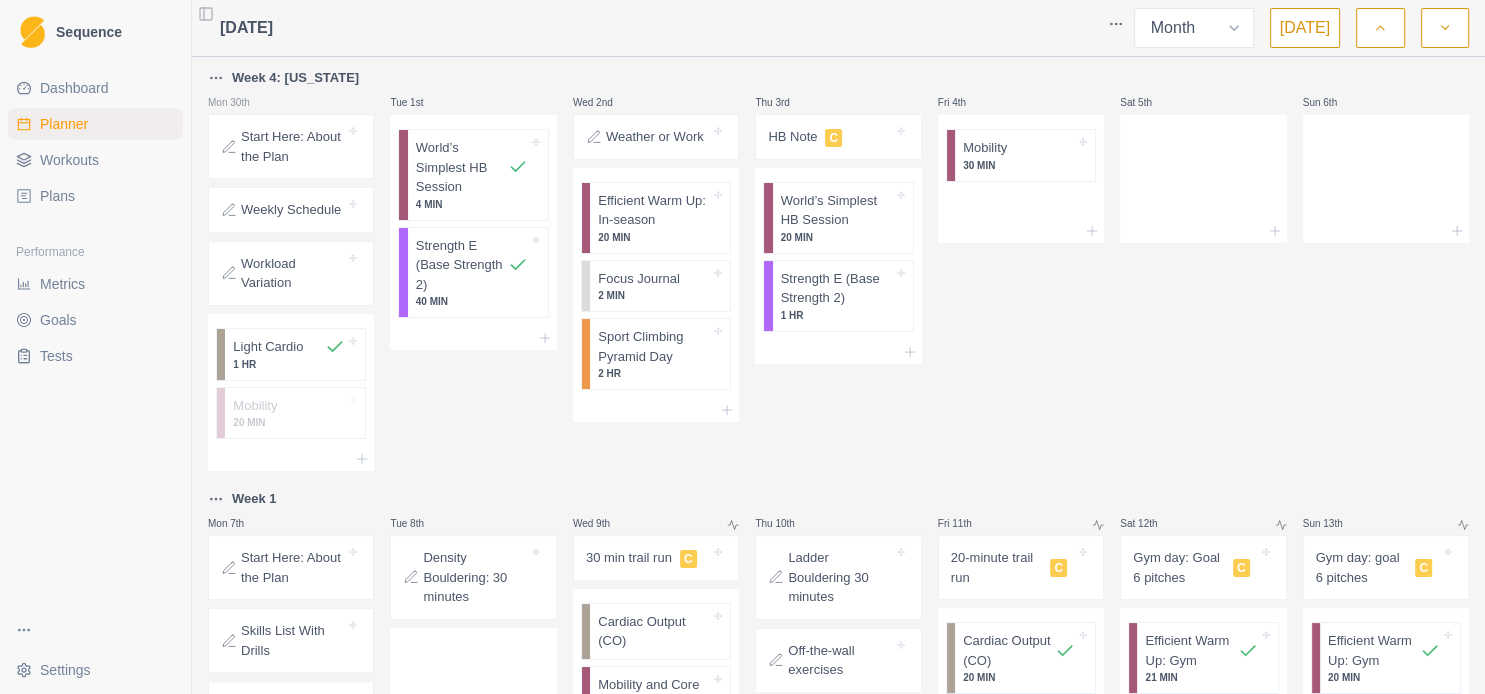 click on "HB Note" at bounding box center [792, 137] 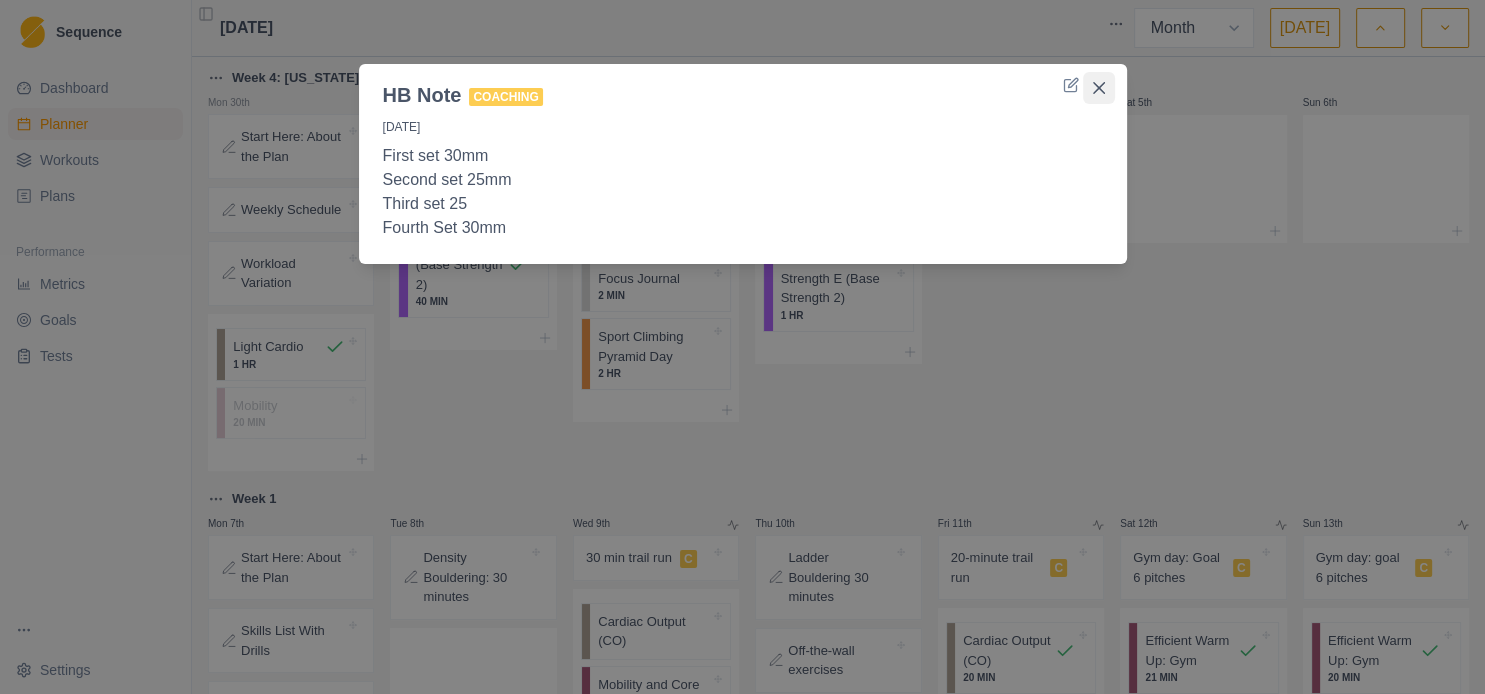click at bounding box center (1099, 88) 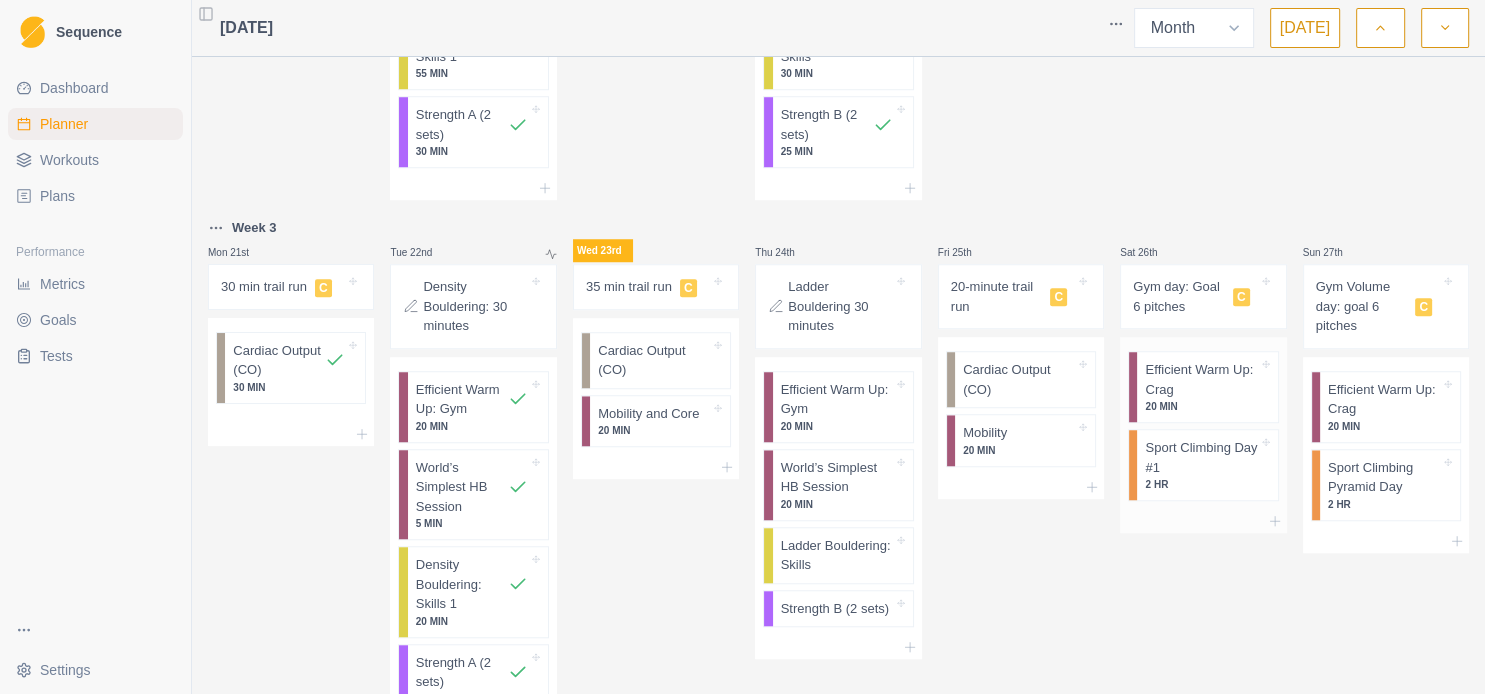 scroll, scrollTop: 1296, scrollLeft: 0, axis: vertical 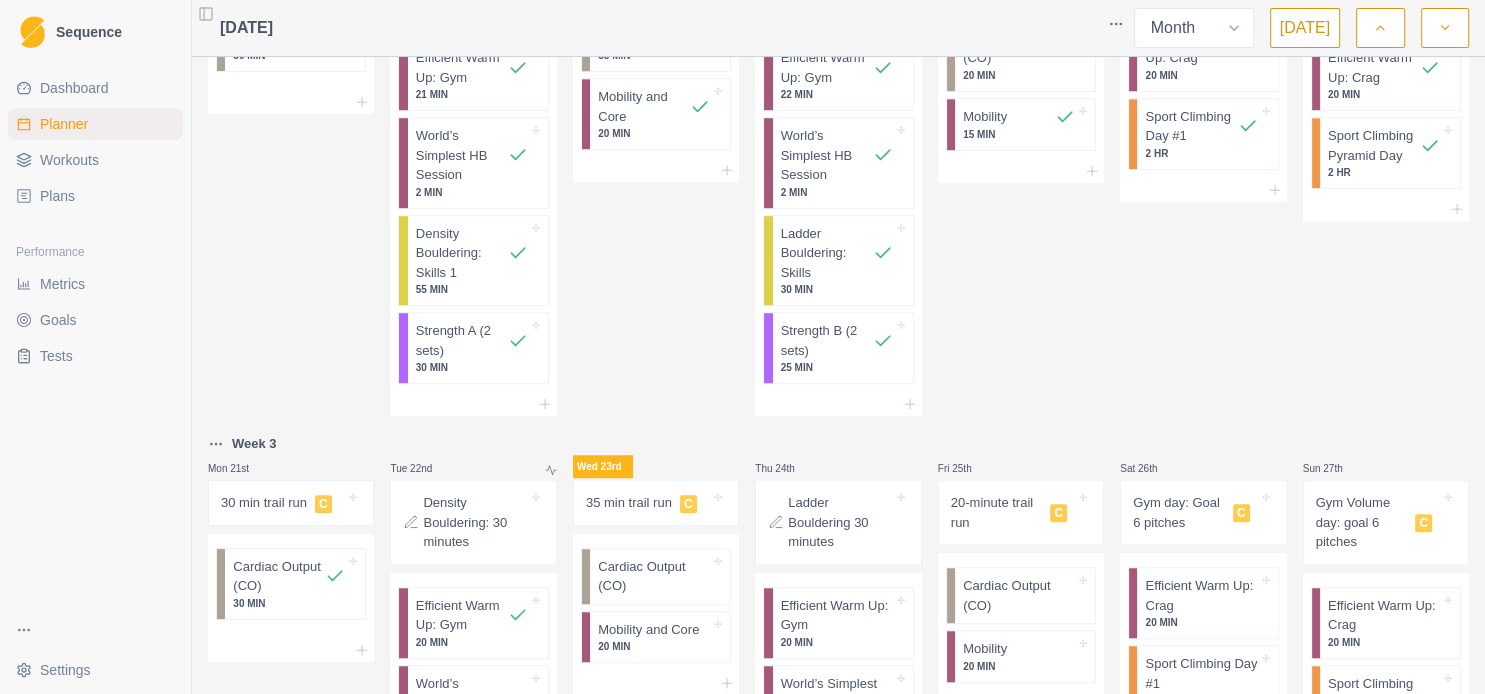 click on "Gym day: Goal 6 pitches" at bounding box center [1179, 512] 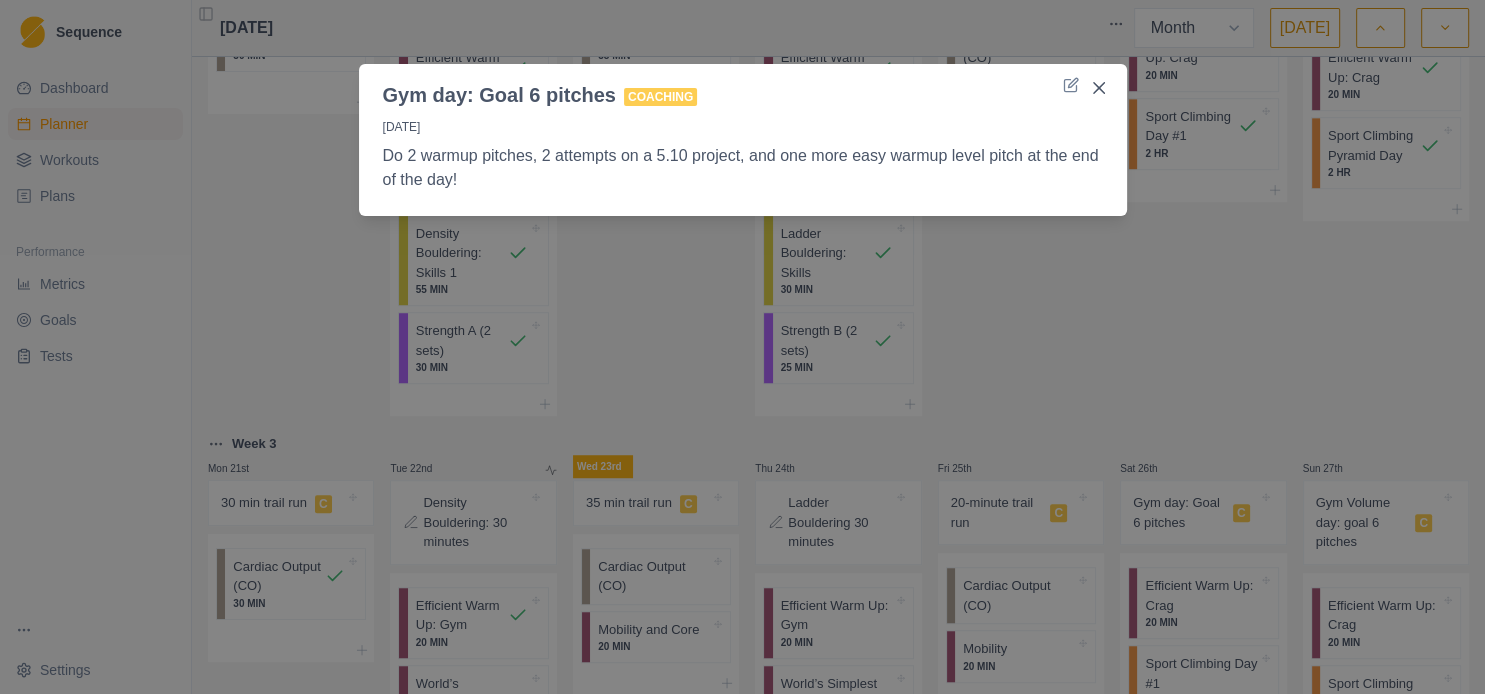 click on "Gym day: Goal 6 pitches Coaching [DATE] Do 2 warmup pitches, 2 attempts on a 5.10 project, and one more easy warmup level pitch at the end of the day!" at bounding box center (742, 347) 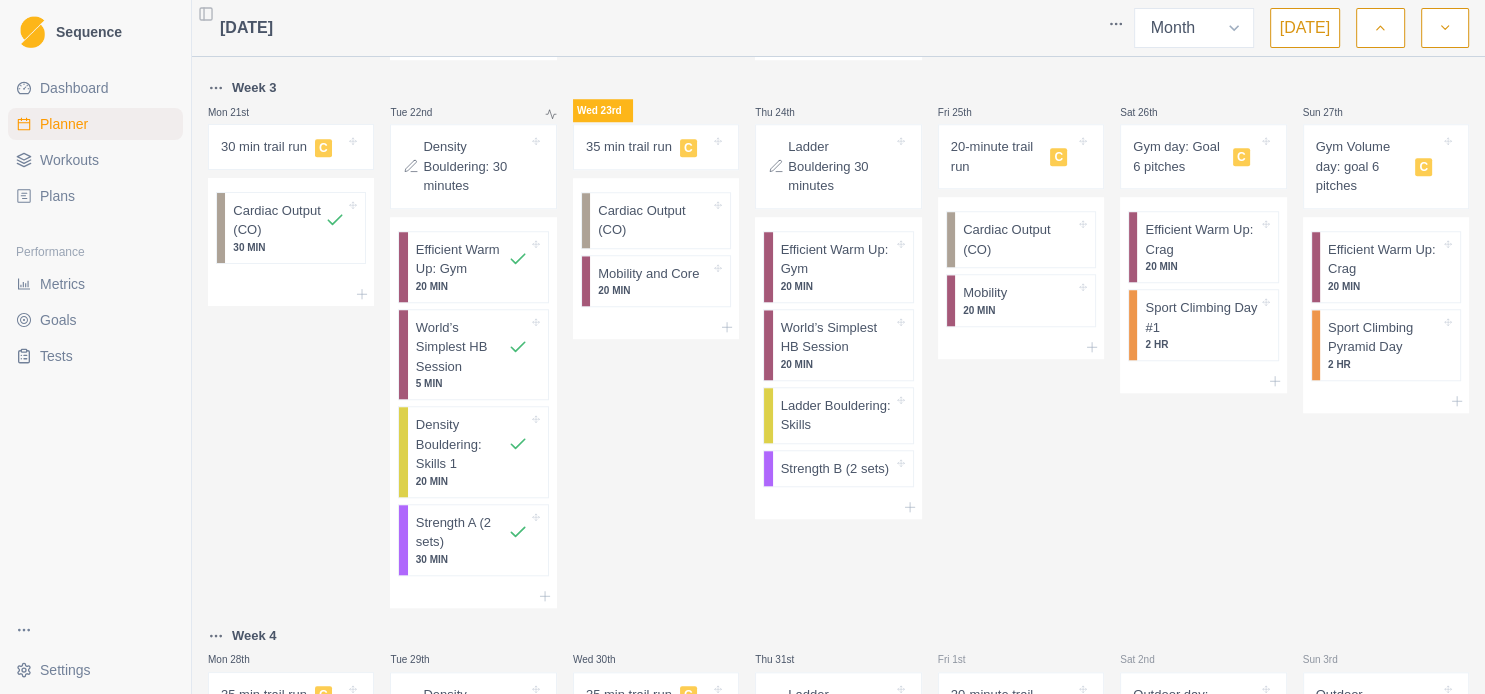 scroll, scrollTop: 1728, scrollLeft: 0, axis: vertical 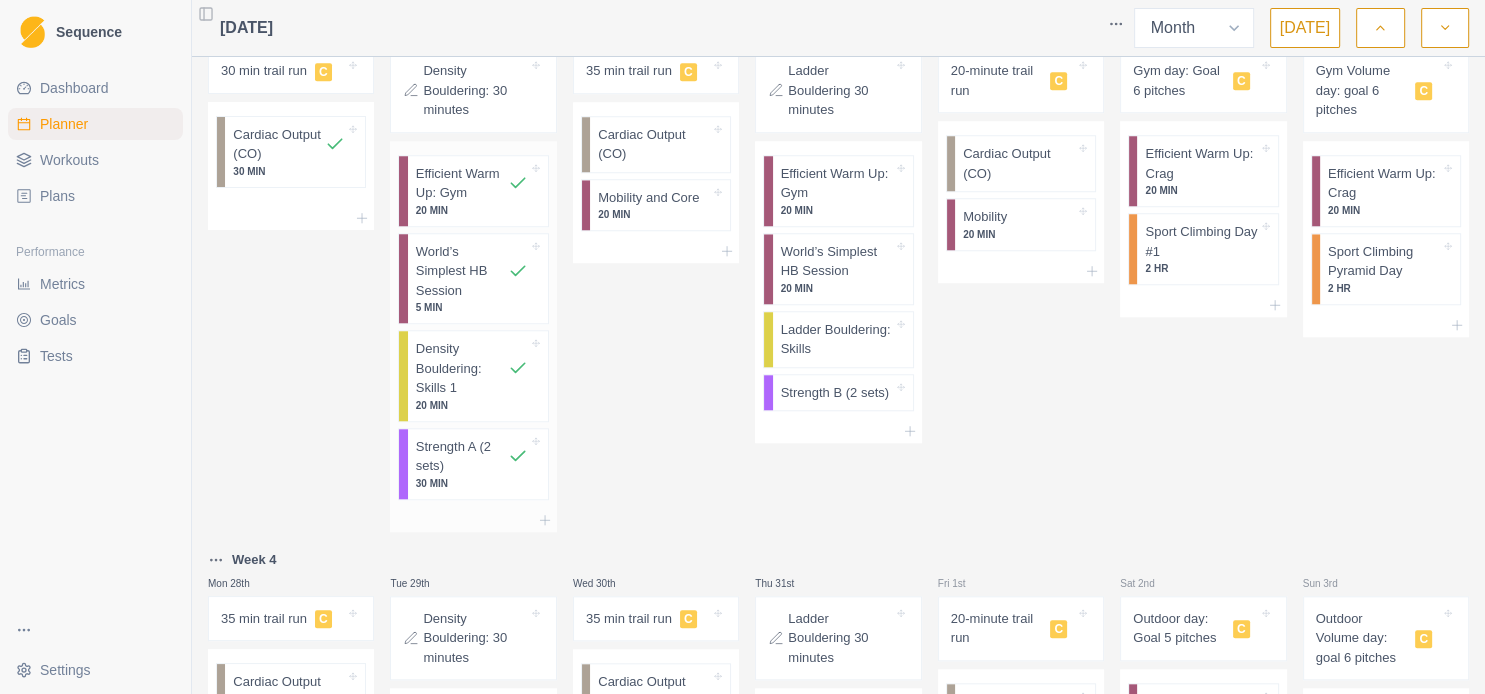 click on "Strength A (2 sets)" at bounding box center (462, 456) 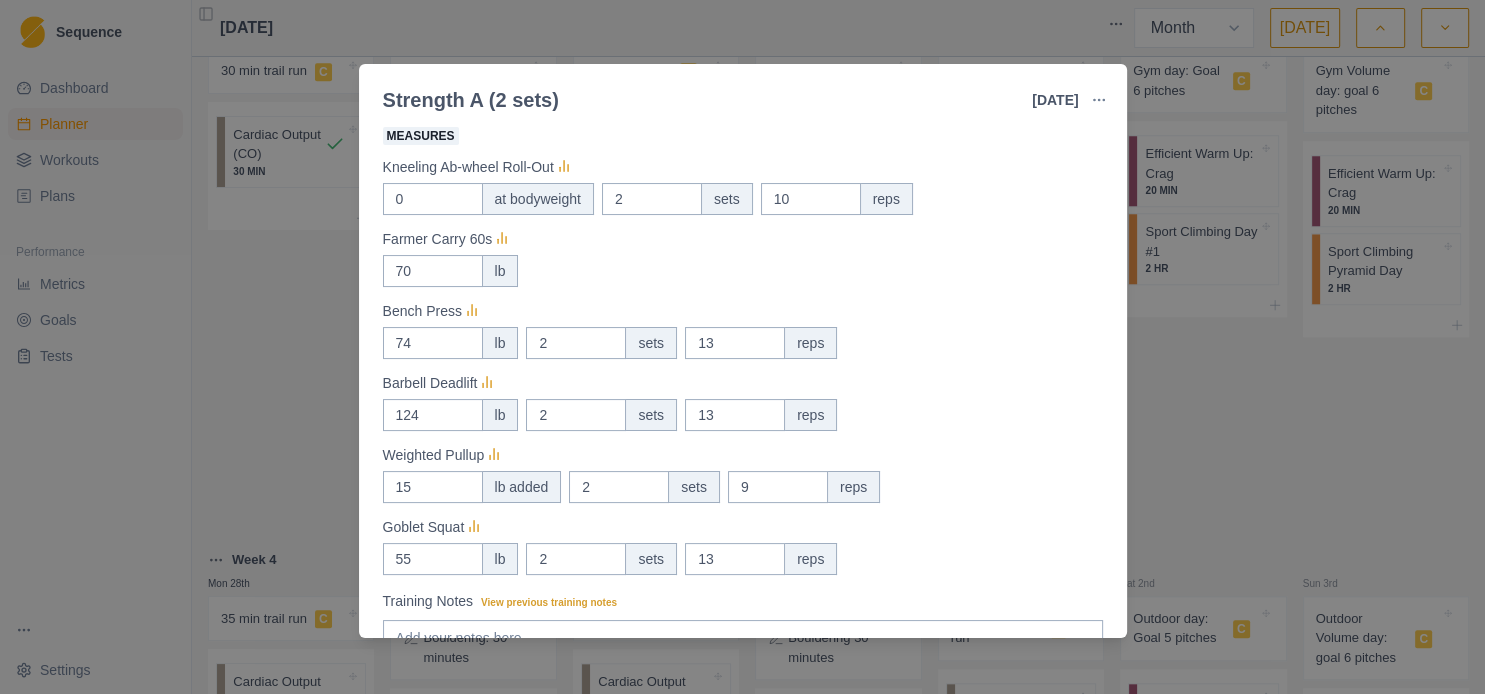 scroll, scrollTop: 362, scrollLeft: 0, axis: vertical 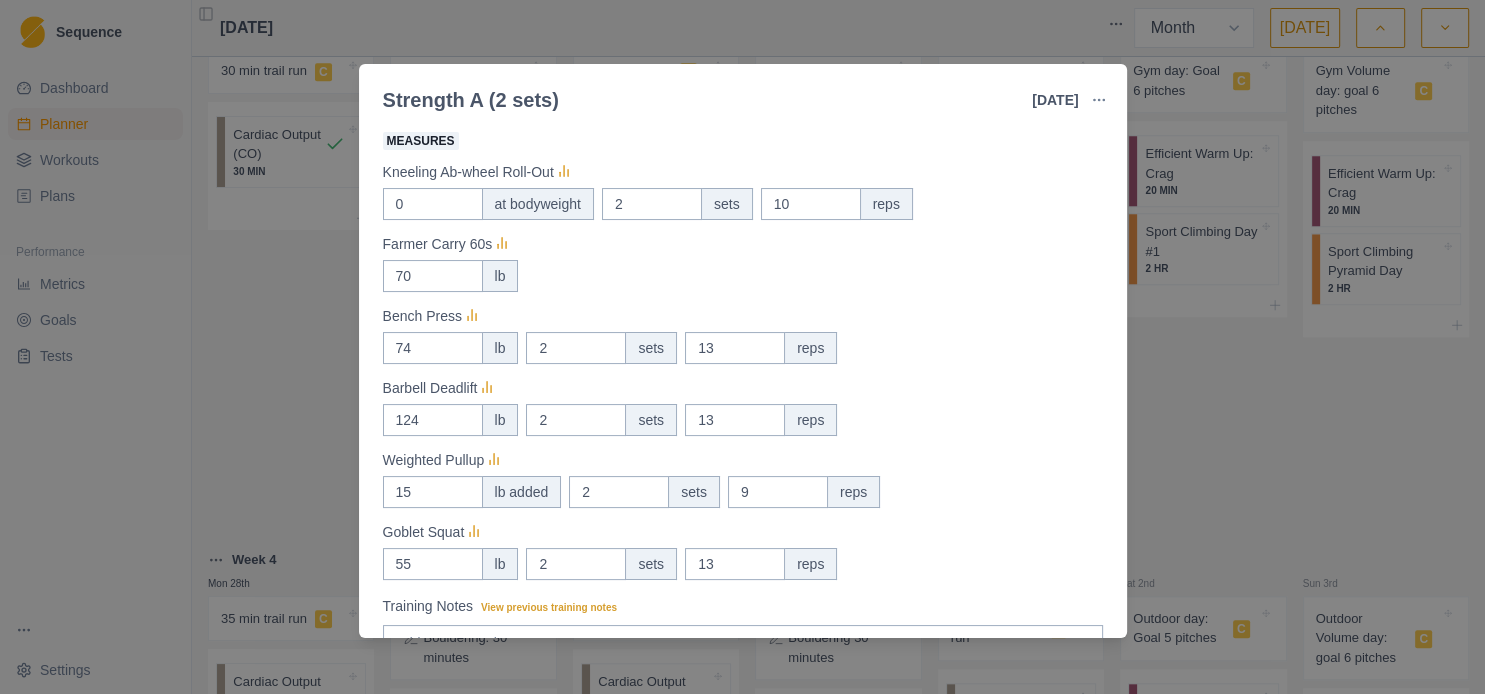 click on "Strength A (2 sets) [DATE] Link To Goal View Workout Metrics Edit Original Workout Reschedule Workout Remove From Schedule Strength / Power Duration:  30 MIN 2 Sets of Each Pair of Exercises View workout details Actual Workout Duration 30 minutes Feeling Clear (1 = Low – 10 = High) 7 Motivation Clear (1 = Low – 10 = High) 7 Performance Clear (1 = Low – 10 = High) 7 RPE Clear (1 = Low – 10 = High) 8 Measures Kneeling Ab-wheel  Roll-Out 0 at bodyweight 2 sets 10 reps Farmer Carry 60s 70 lb Bench Press 74 lb 2 sets 13 reps Barbell Deadlift 124 lb 2 sets 13 reps Weighted Pullup 15 lb added 2 sets 9 reps Goblet Squat 55 lb 2 sets 13 reps Training Notes View previous training notes Mark as Incomplete Reschedule Update" at bounding box center [742, 347] 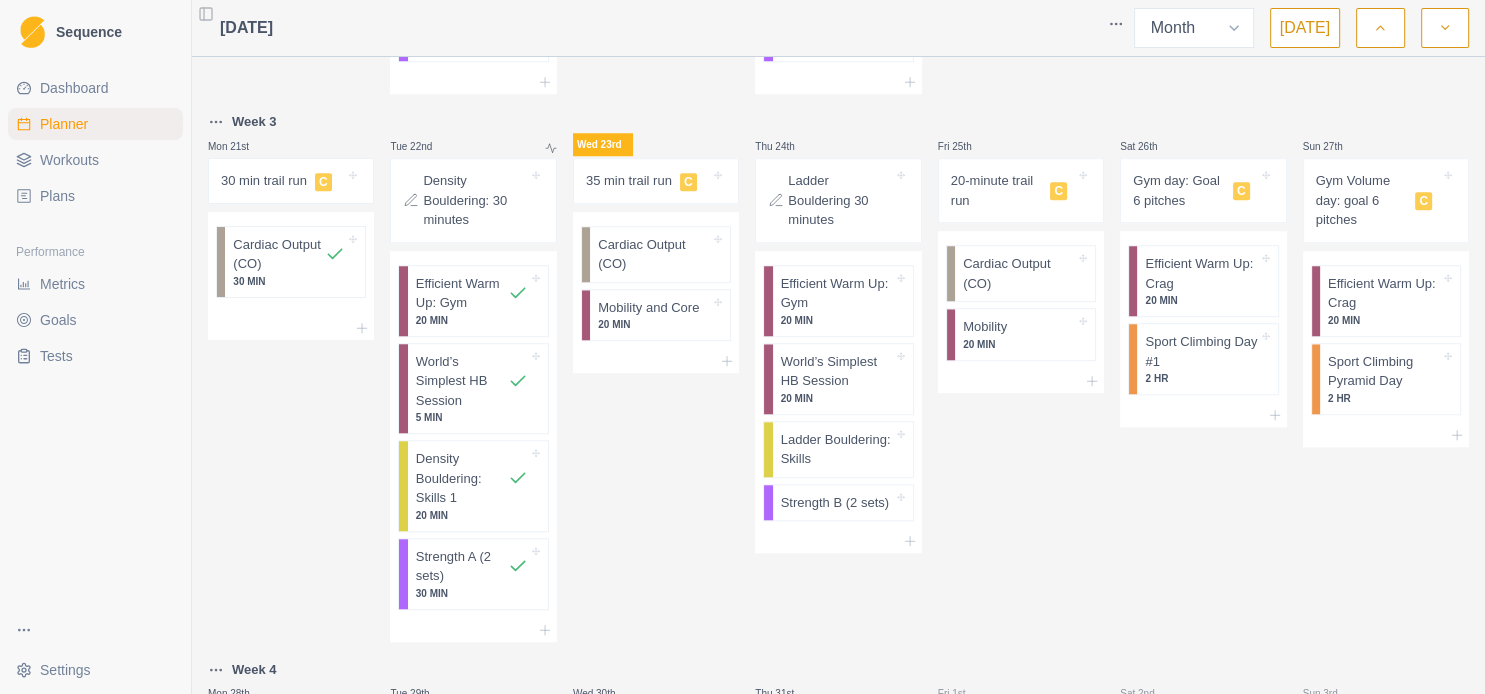 scroll, scrollTop: 1512, scrollLeft: 0, axis: vertical 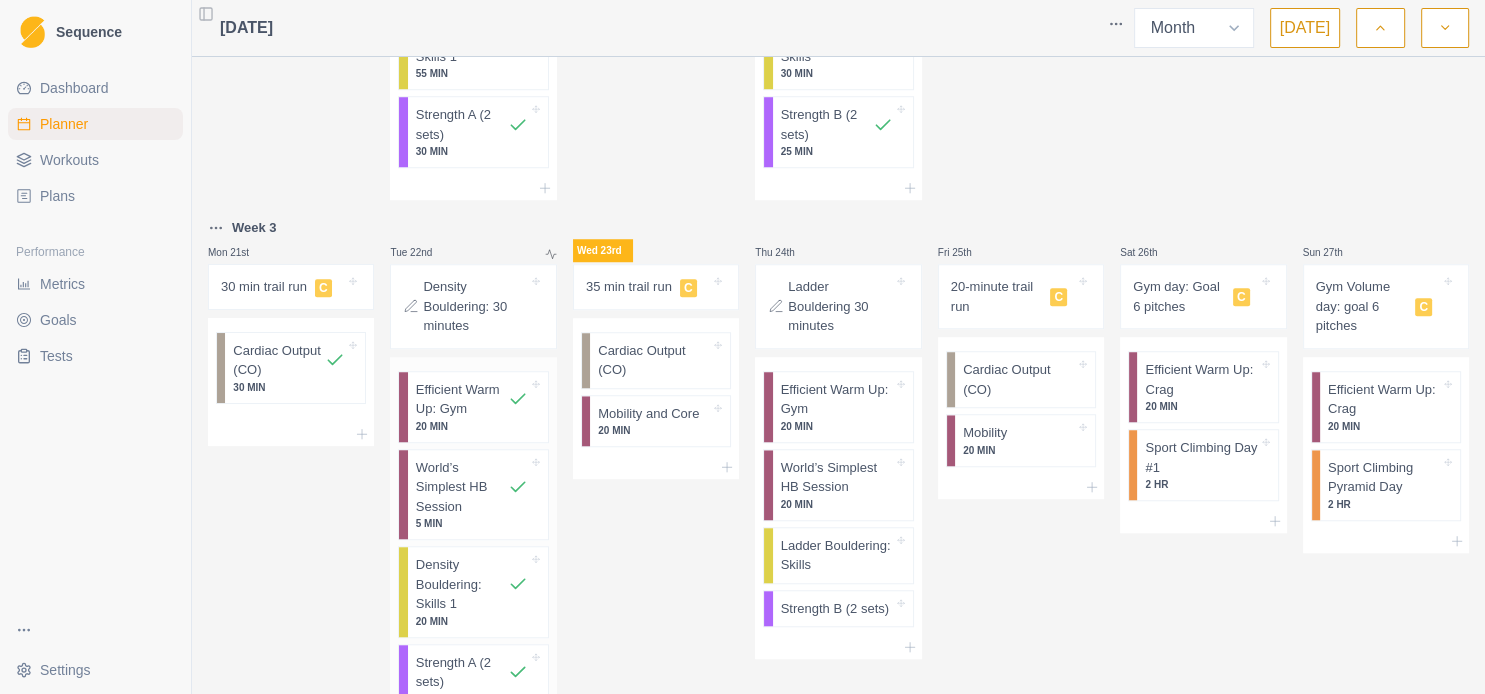 click on "World’s Simplest HB Session" at bounding box center (462, 487) 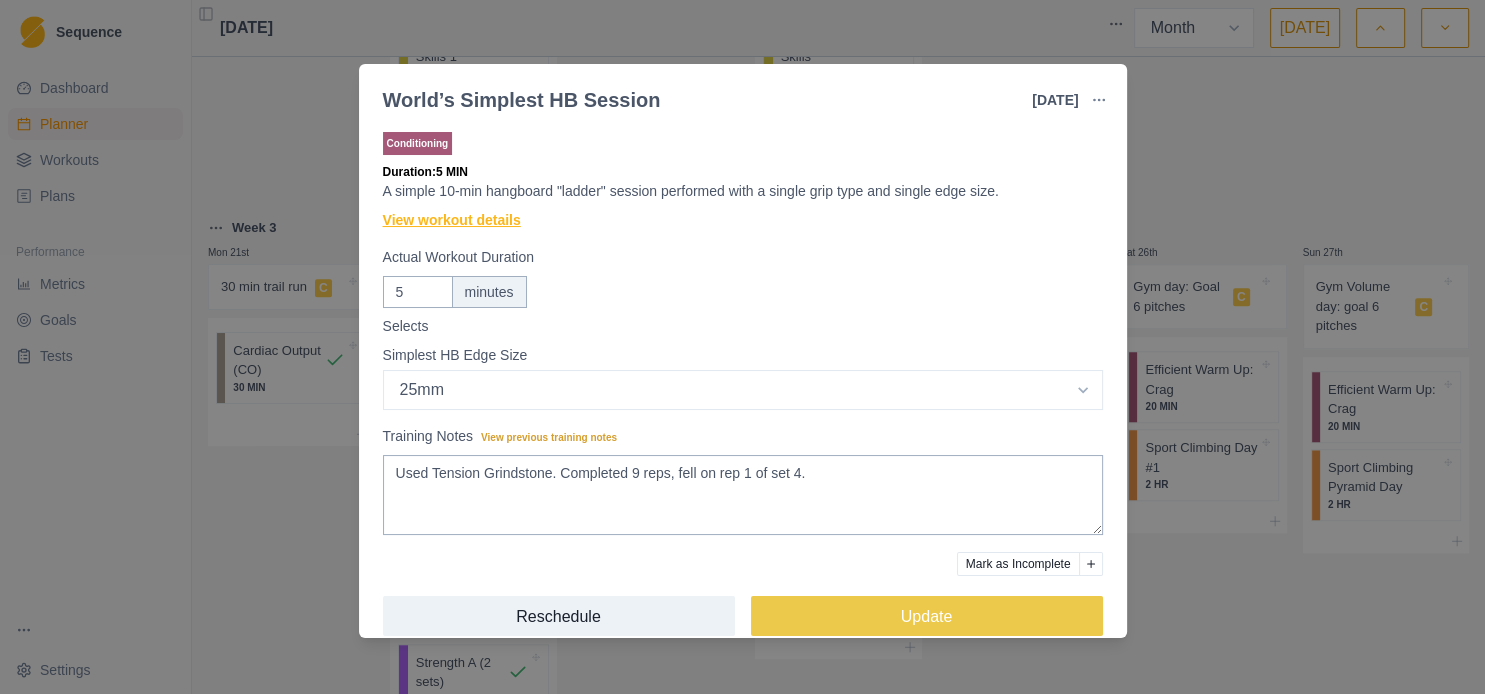 click on "View workout details" at bounding box center [452, 220] 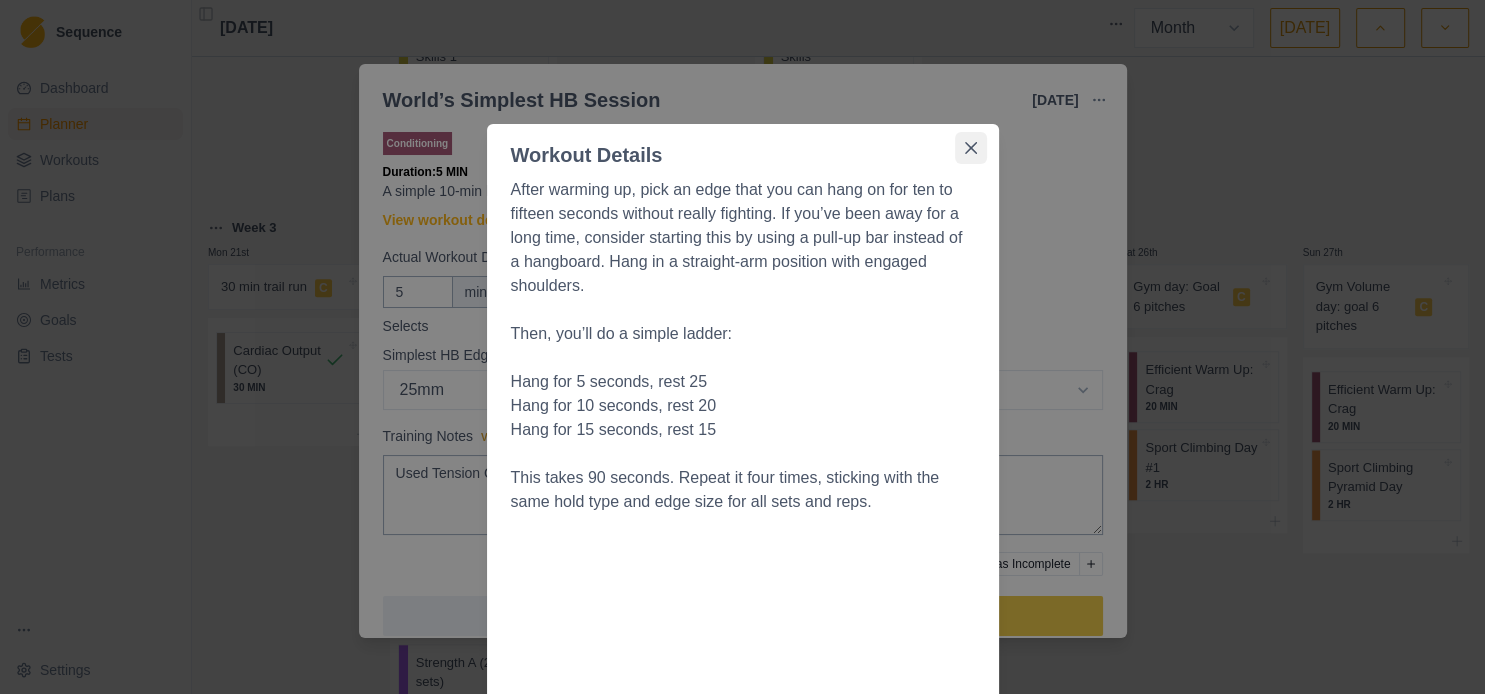 click at bounding box center (971, 148) 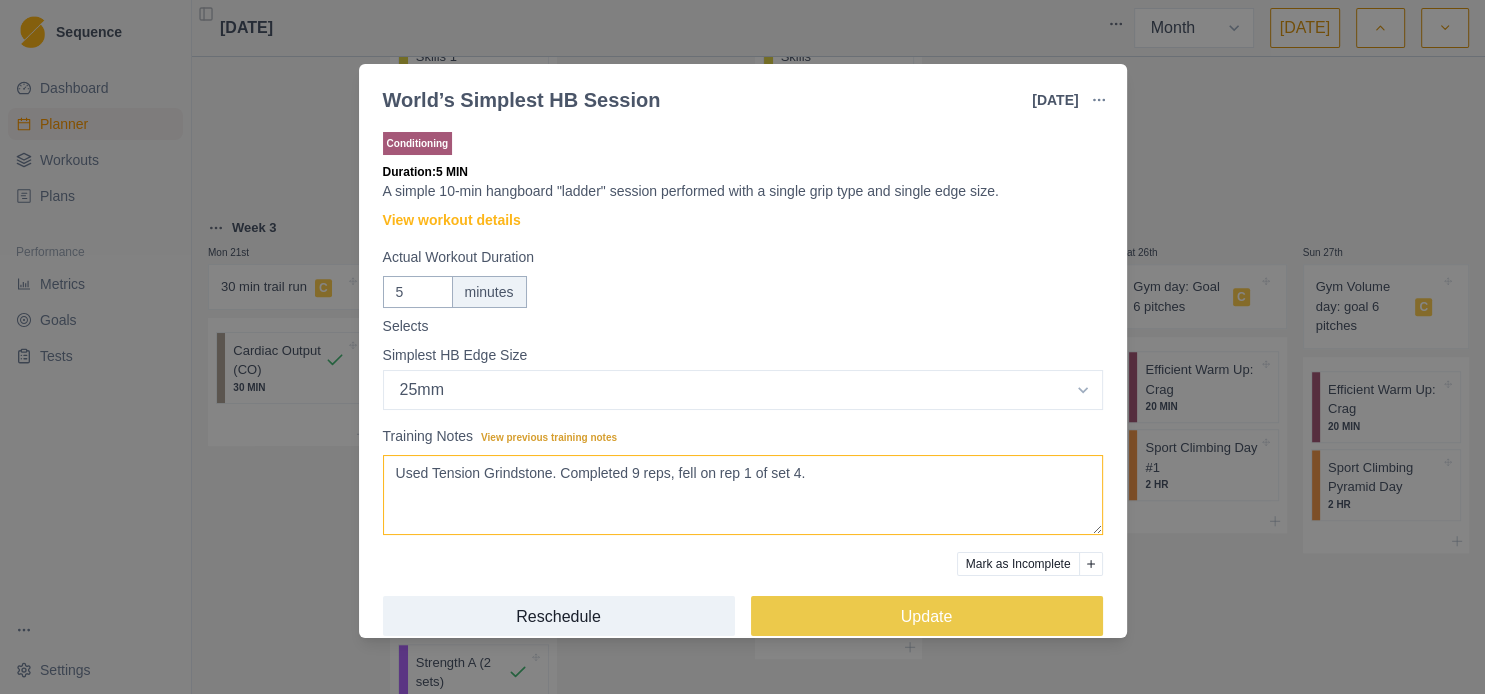 click on "Used Tension Grindstone. Completed 9 reps, fell on rep 1 of set 4." at bounding box center (743, 495) 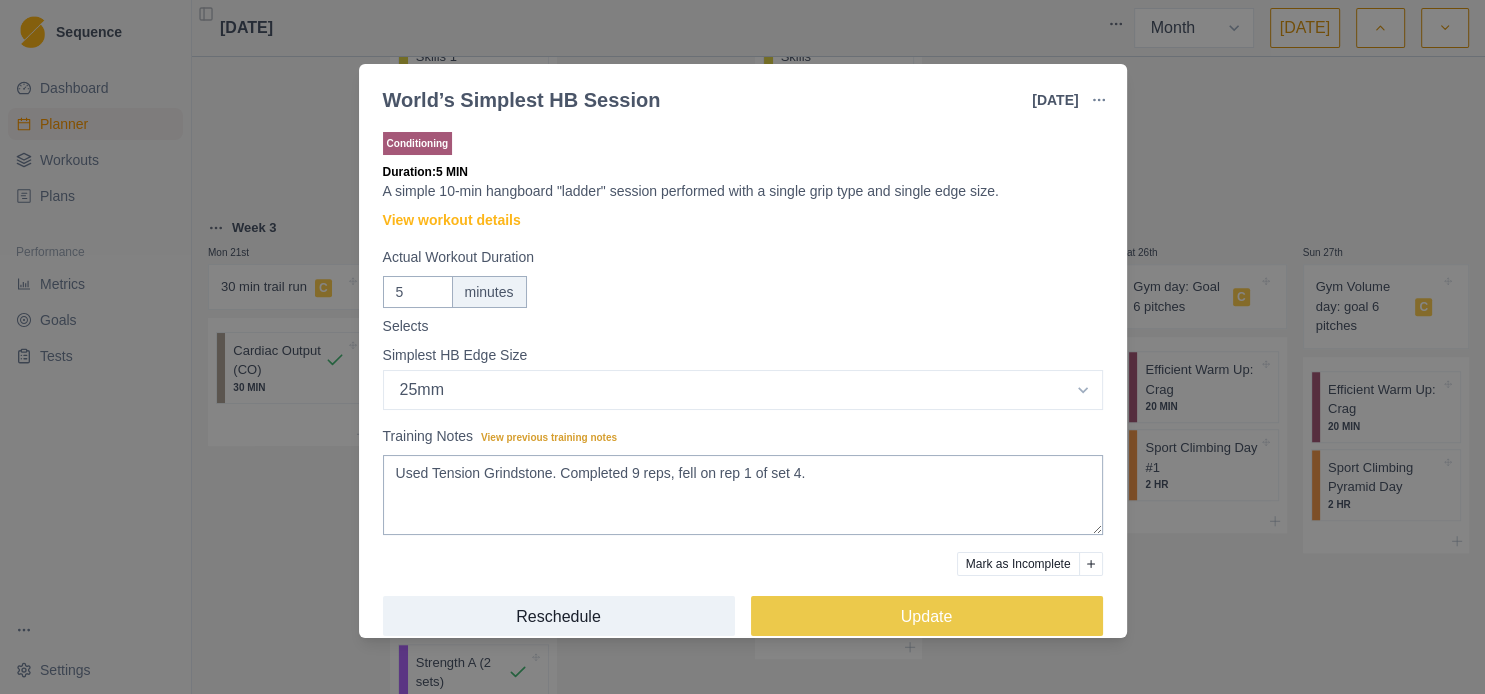 click on "World’s Simplest HB Session [DATE] Link To Goal View Workout Metrics Edit Original Workout Reschedule Workout Remove From Schedule Conditioning Duration:  5 MIN A simple 10-min hangboard "ladder" session performed with a single grip type and single edge size. View workout details Actual Workout Duration 5 minutes Selects Simplest HB Edge Size Select option Bar HB Jug 30mm 25mm 20mm 15mm 10mm 35mm 33mm Training Notes View previous training notes Used Tension Grindstone. Completed 9 reps, fell on rep 1 of set 4. Mark as Incomplete Reschedule Update" at bounding box center (742, 347) 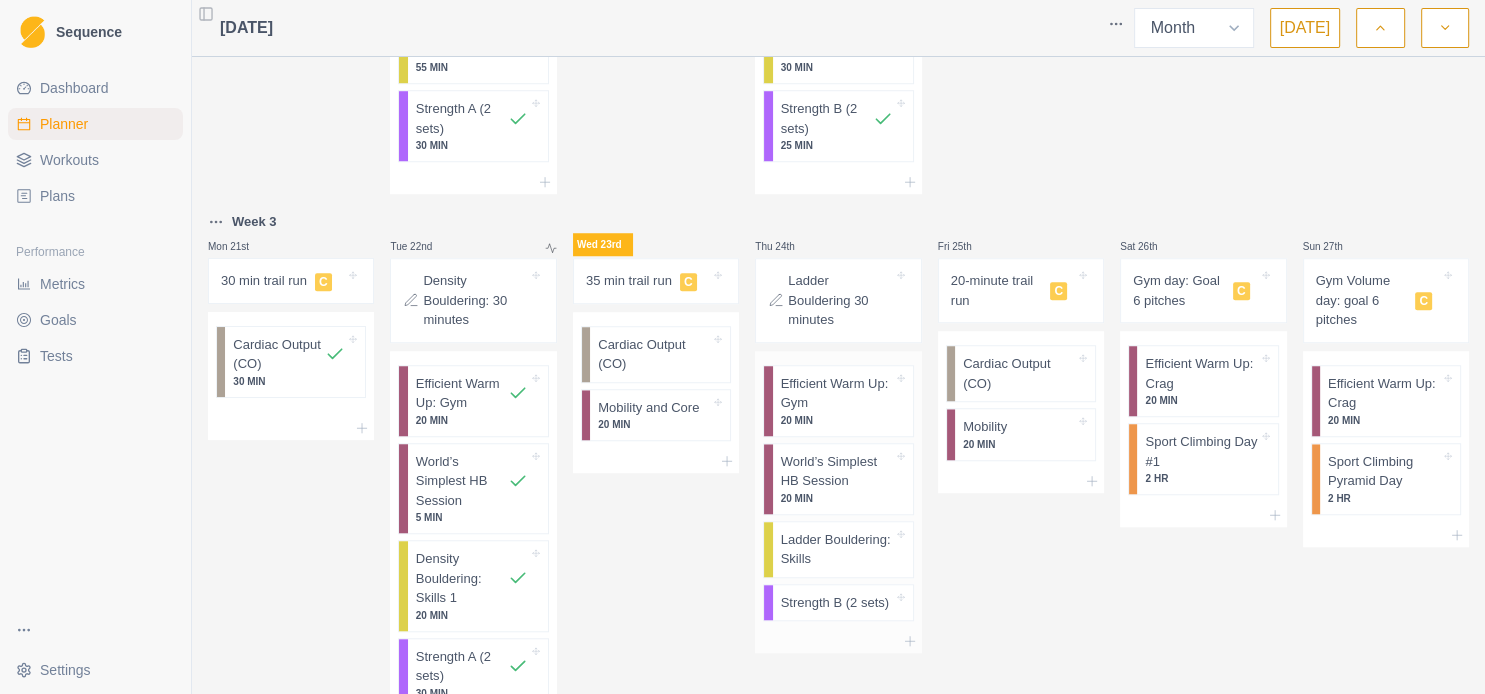 scroll, scrollTop: 1512, scrollLeft: 0, axis: vertical 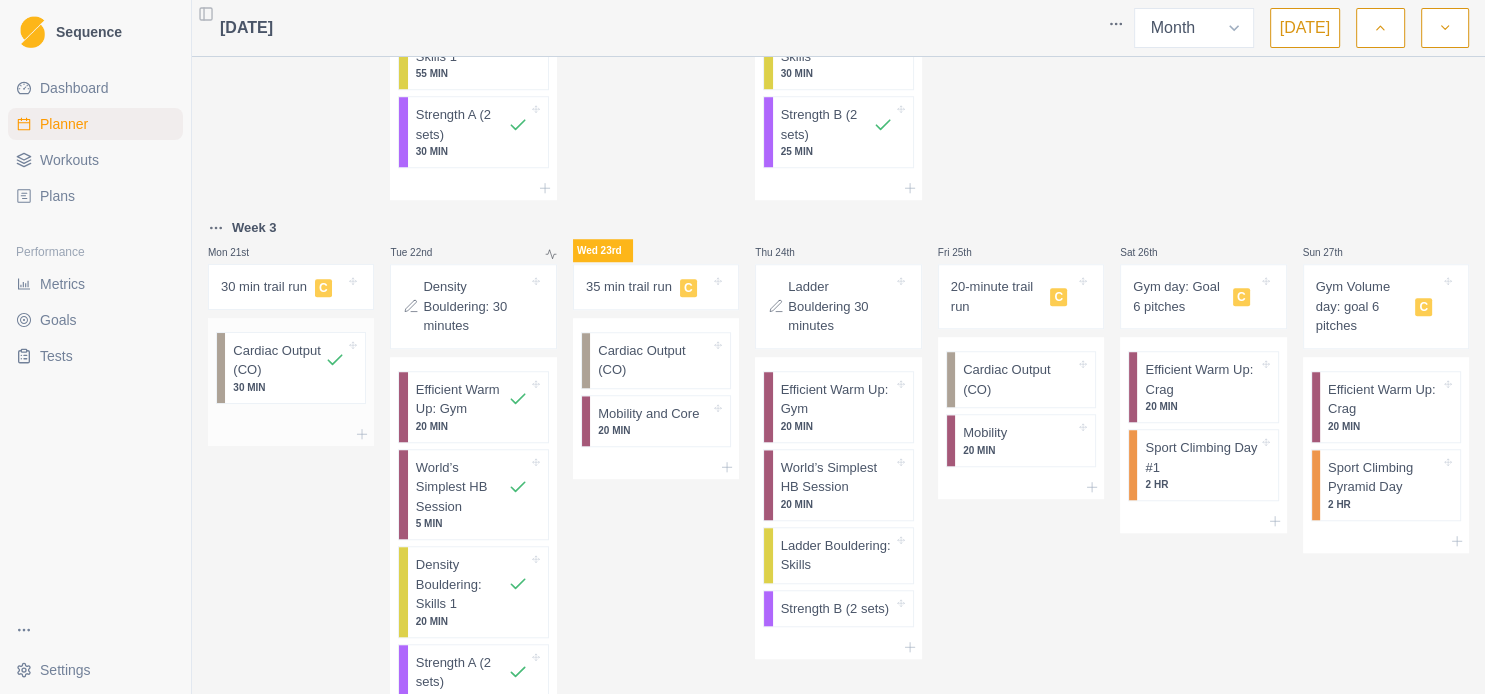 click on "Cardiac Output (CO)" at bounding box center [279, 360] 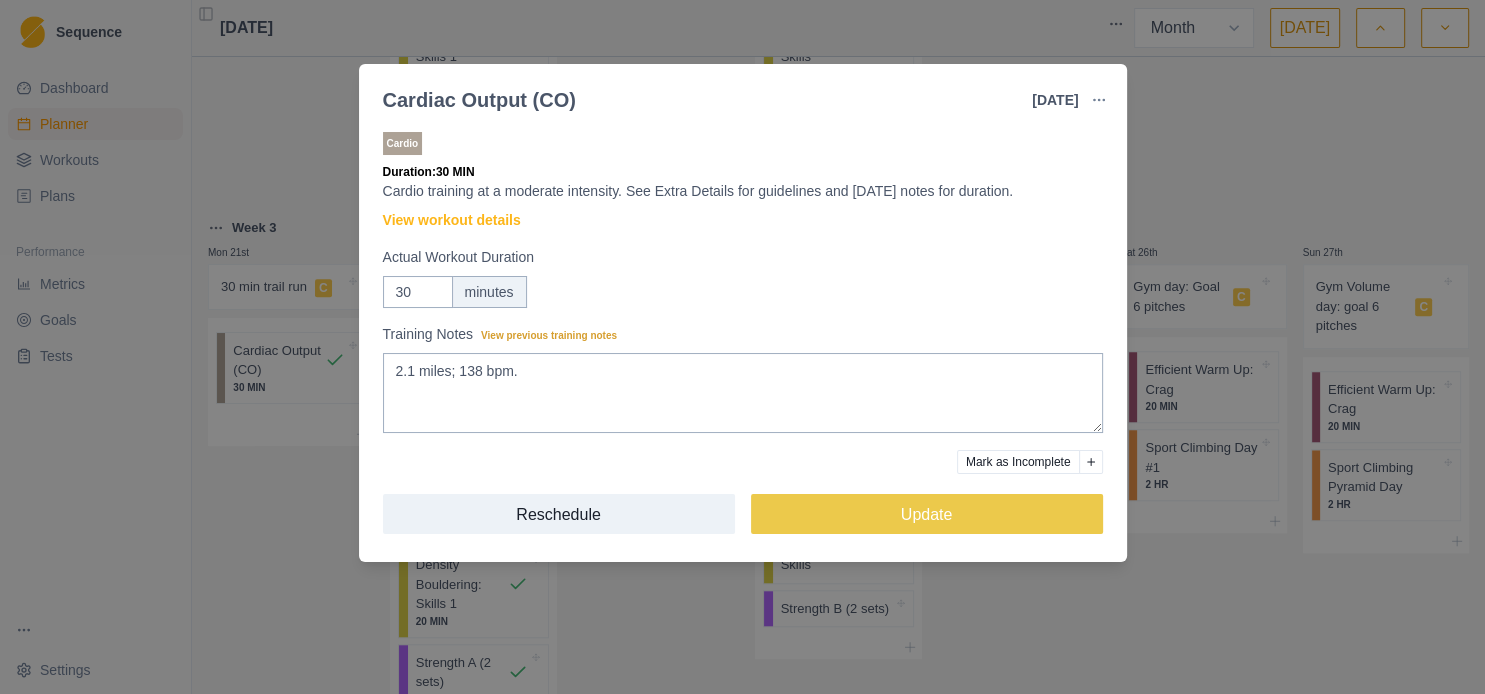 click on "Cardiac Output (CO) [DATE] Link To Goal View Workout Metrics Edit Original Workout Reschedule Workout Remove From Schedule Cardio Duration:  30 MIN Cardio training at a moderate intensity.  See Extra Details for guidelines and [DATE] notes for duration. View workout details Actual Workout Duration 30 minutes Training Notes View previous training notes 2.1 miles; 138 bpm. Mark as Incomplete Reschedule Update" at bounding box center [742, 347] 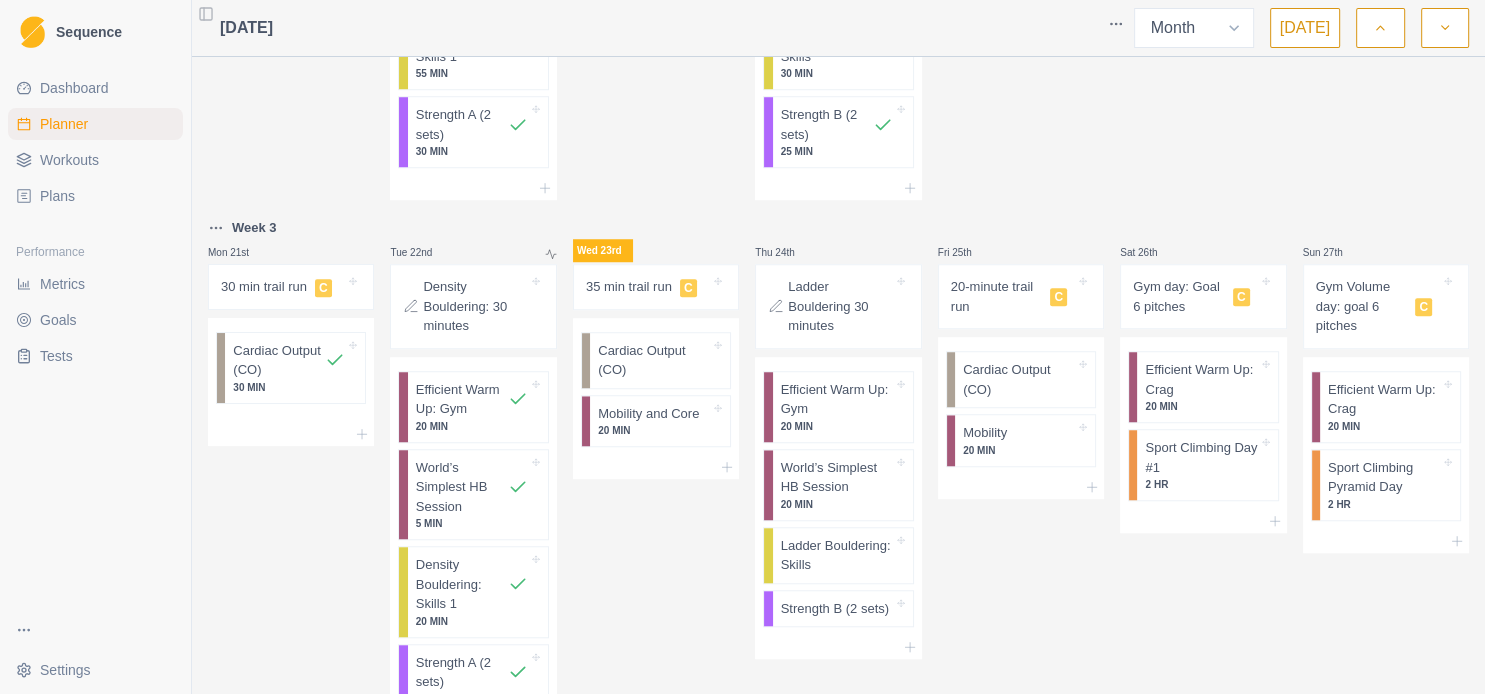 scroll, scrollTop: 1296, scrollLeft: 0, axis: vertical 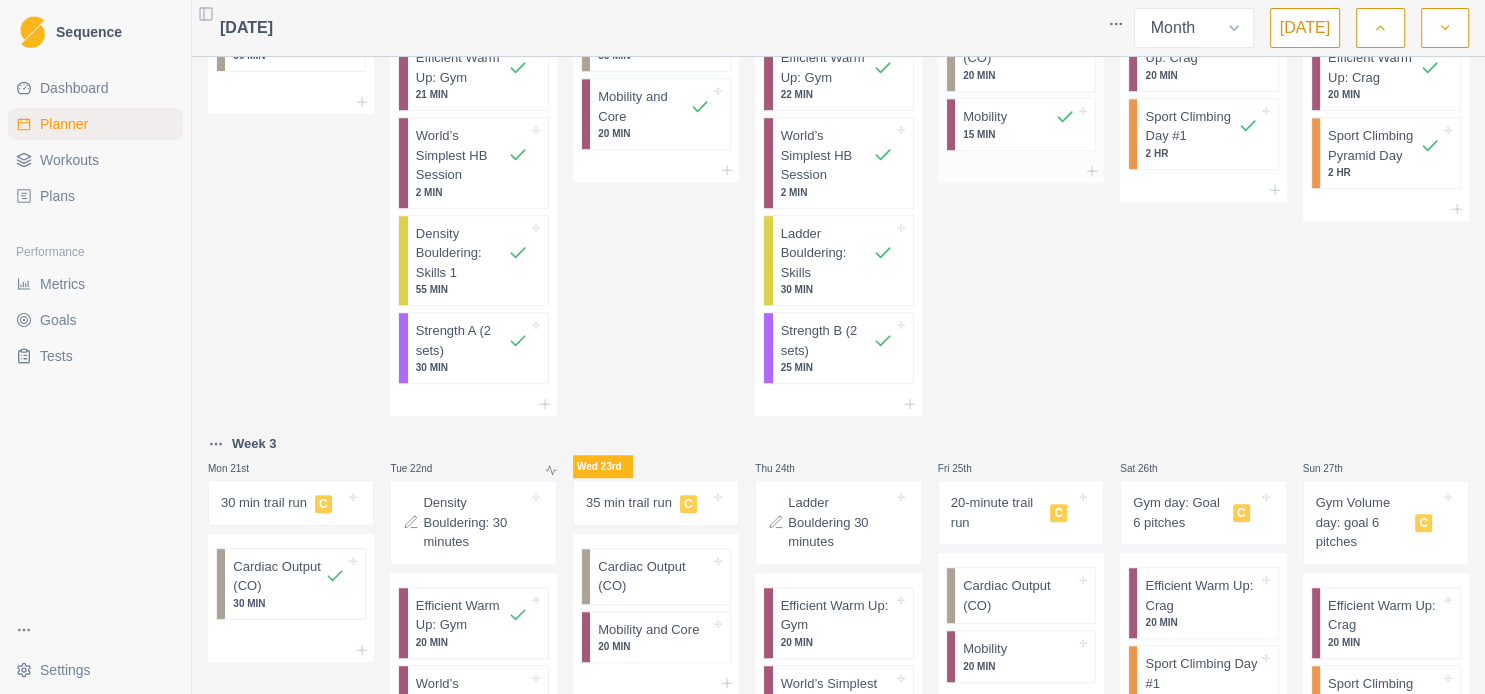 click on "20 MIN" at bounding box center [1019, 75] 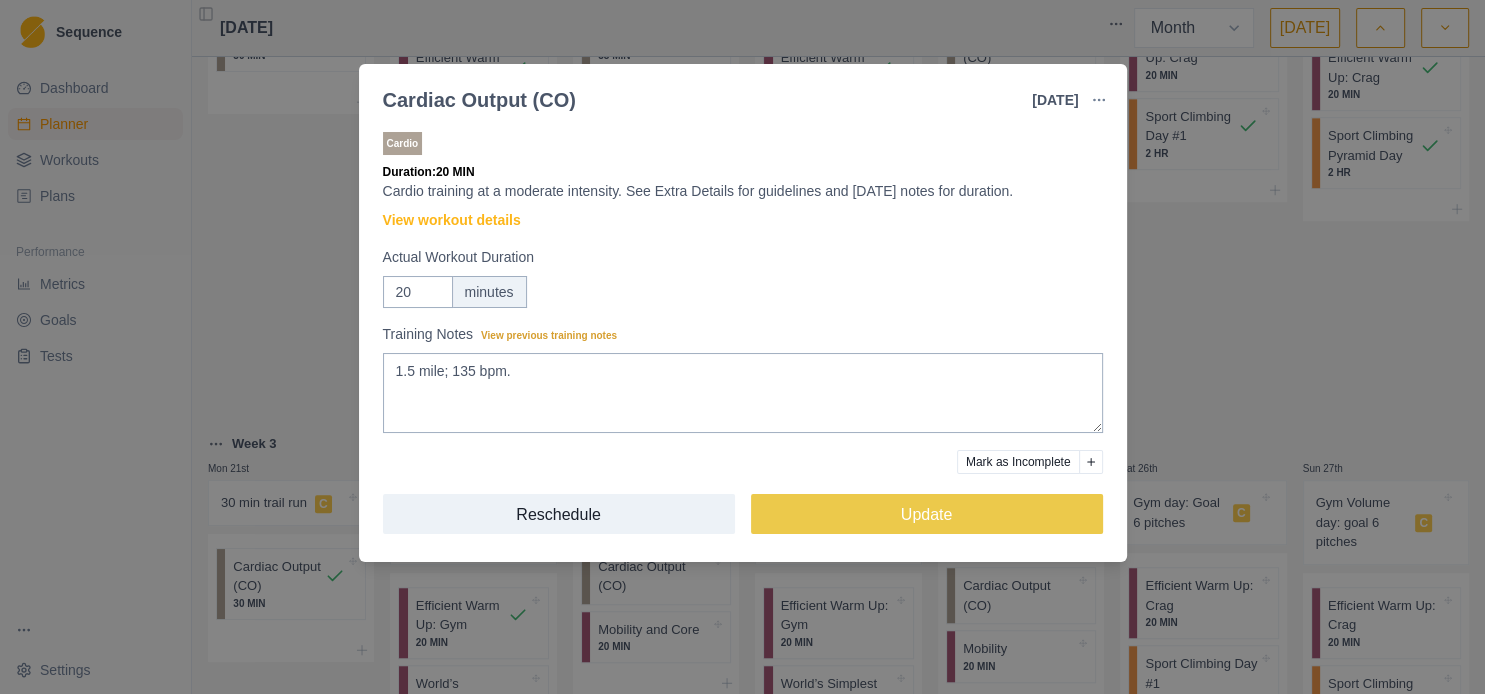 click on "Cardiac Output (CO) [DATE] Link To Goal View Workout Metrics Edit Original Workout Reschedule Workout Remove From Schedule Cardio Duration:  20 MIN Cardio training at a moderate intensity.  See Extra Details for guidelines and [DATE] notes for duration. View workout details Actual Workout Duration 20 minutes Training Notes View previous training notes 1.5 mile; 135 bpm. Mark as Incomplete Reschedule Update" at bounding box center [742, 347] 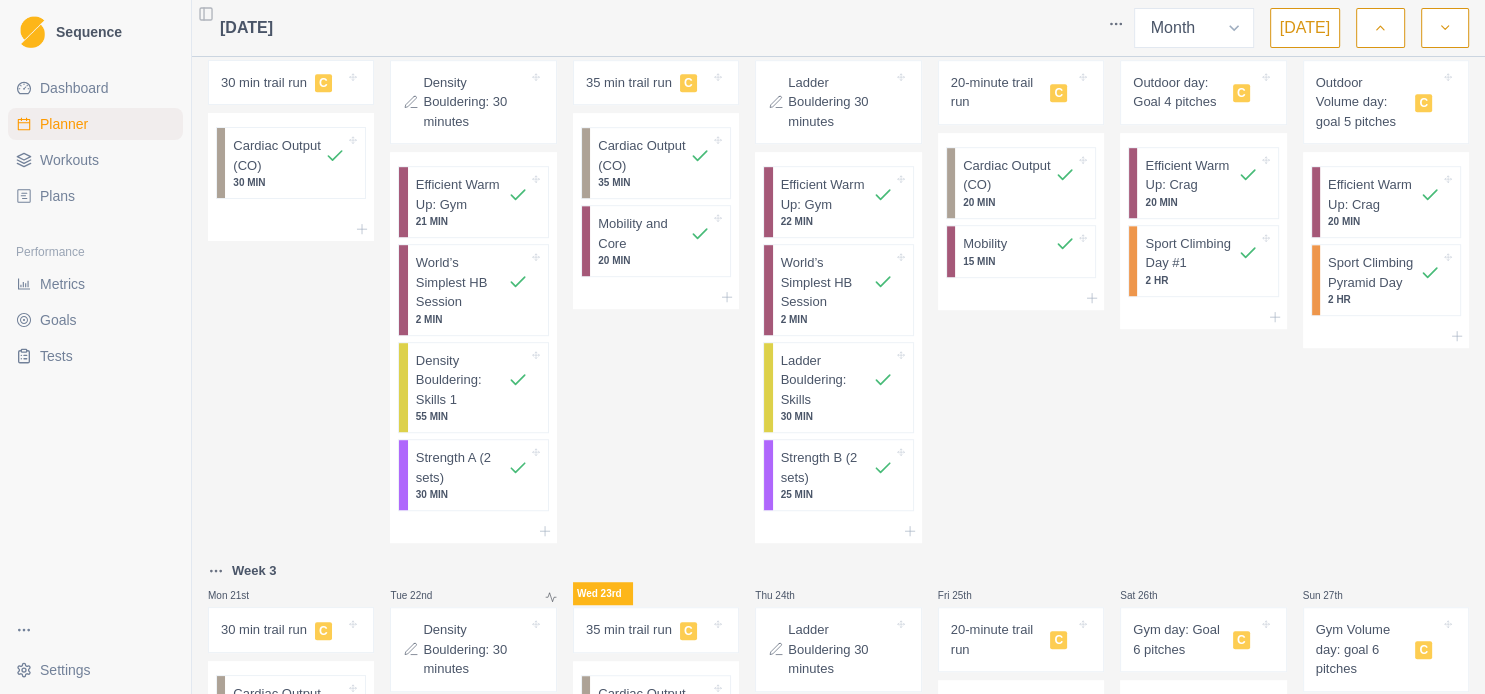 scroll, scrollTop: 1080, scrollLeft: 0, axis: vertical 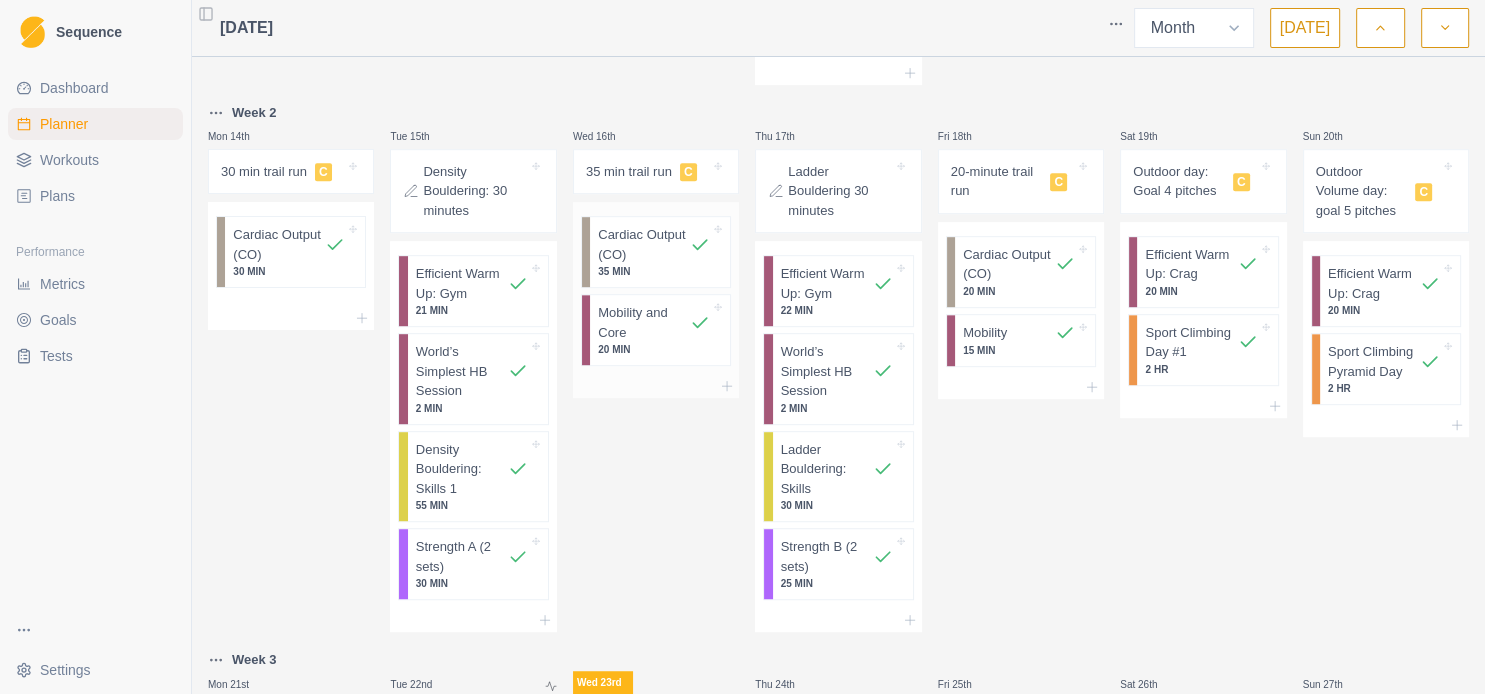 click on "Cardiac Output (CO)" at bounding box center [644, 244] 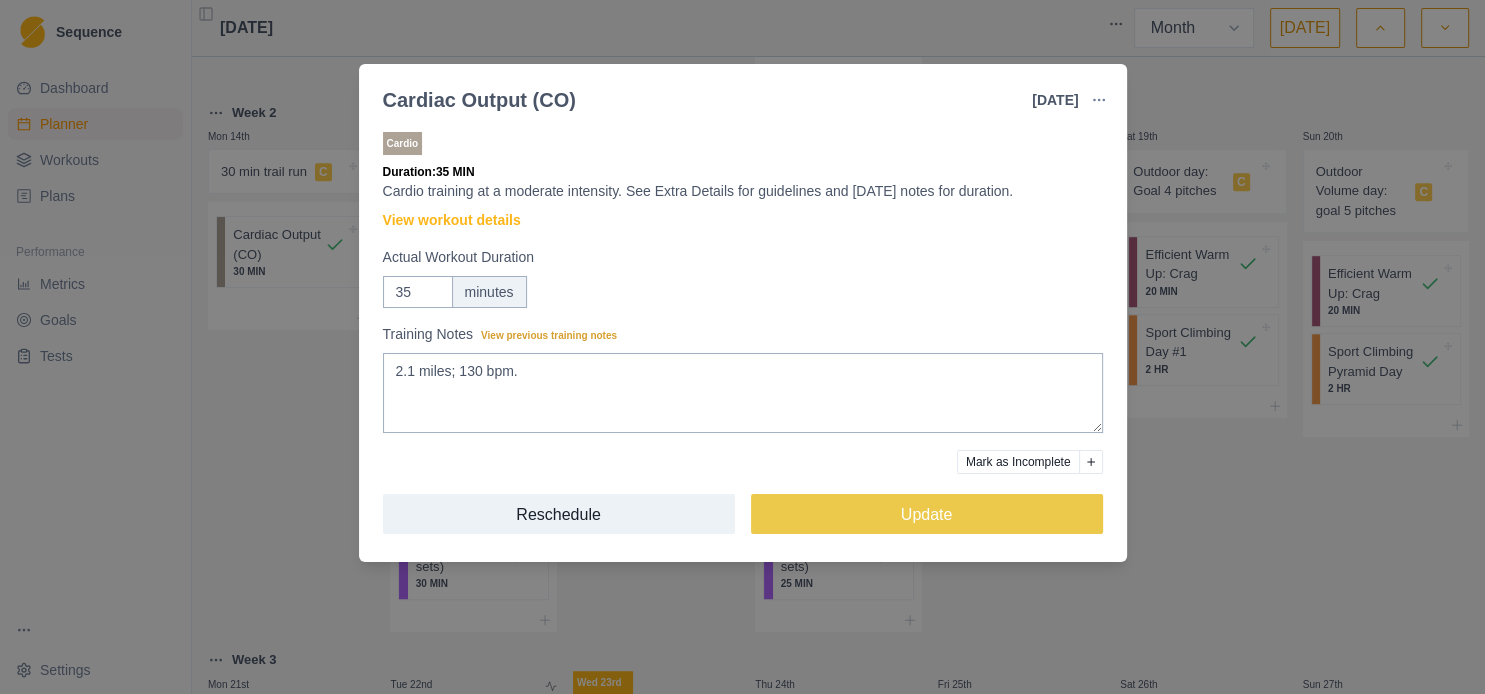click on "Cardiac Output (CO) 16 Jul 2025 Link To Goal View Workout Metrics Edit Original Workout Reschedule Workout Remove From Schedule Cardio Duration:  35 MIN Cardio training at a moderate intensity.  See Extra Details for guidelines and today's notes for duration. View workout details Actual Workout Duration 35 minutes Training Notes View previous training notes 2.1 miles; 130 bpm. Mark as Incomplete Reschedule Update" at bounding box center (742, 347) 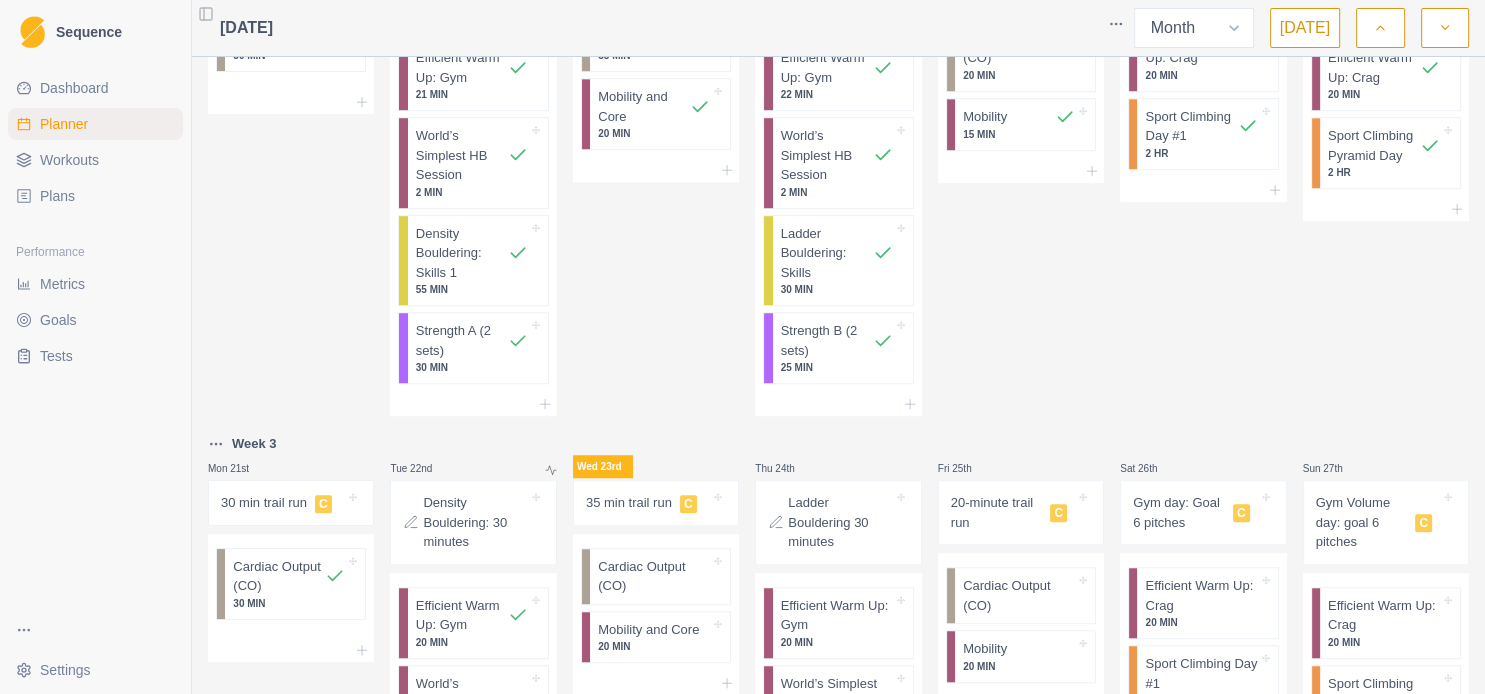 scroll, scrollTop: 1512, scrollLeft: 0, axis: vertical 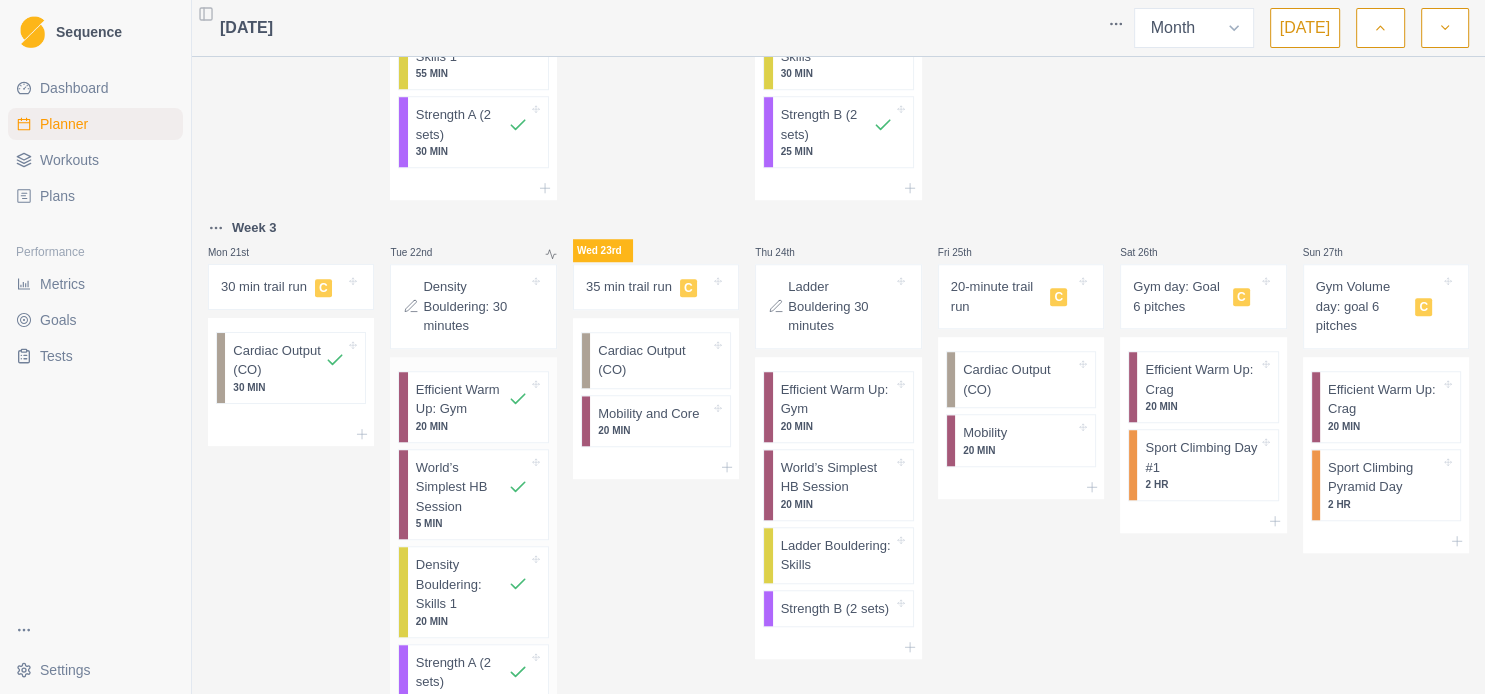 click on "Efficient Warm Up: Gym" at bounding box center [462, 399] 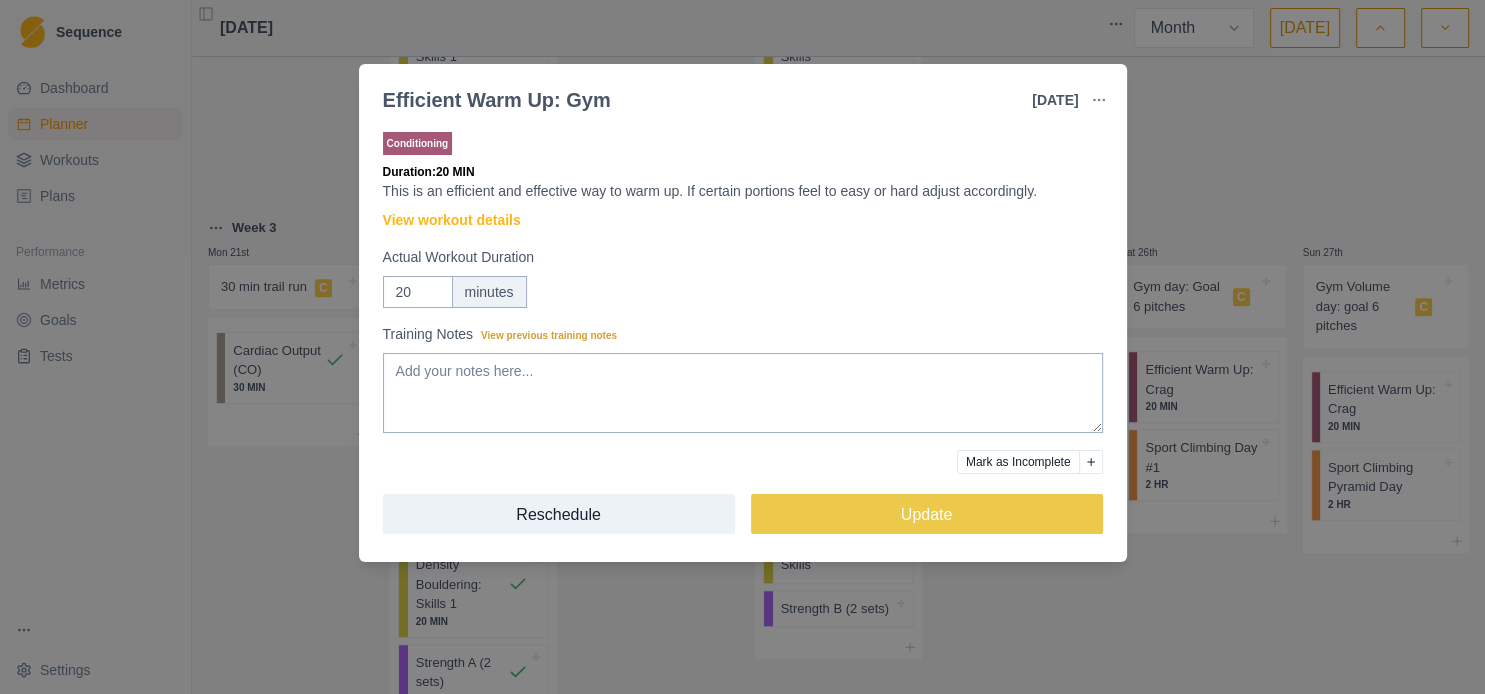 click on "Efficient Warm Up: Gym 22 Jul 2025 Link To Goal View Workout Metrics Edit Original Workout Reschedule Workout Remove From Schedule Conditioning Duration:  20 MIN This is an efficient and effective way to warm up. If certain portions feel to easy or hard adjust accordingly. View workout details Actual Workout Duration 20 minutes Training Notes View previous training notes Mark as Incomplete Reschedule Update" at bounding box center (742, 347) 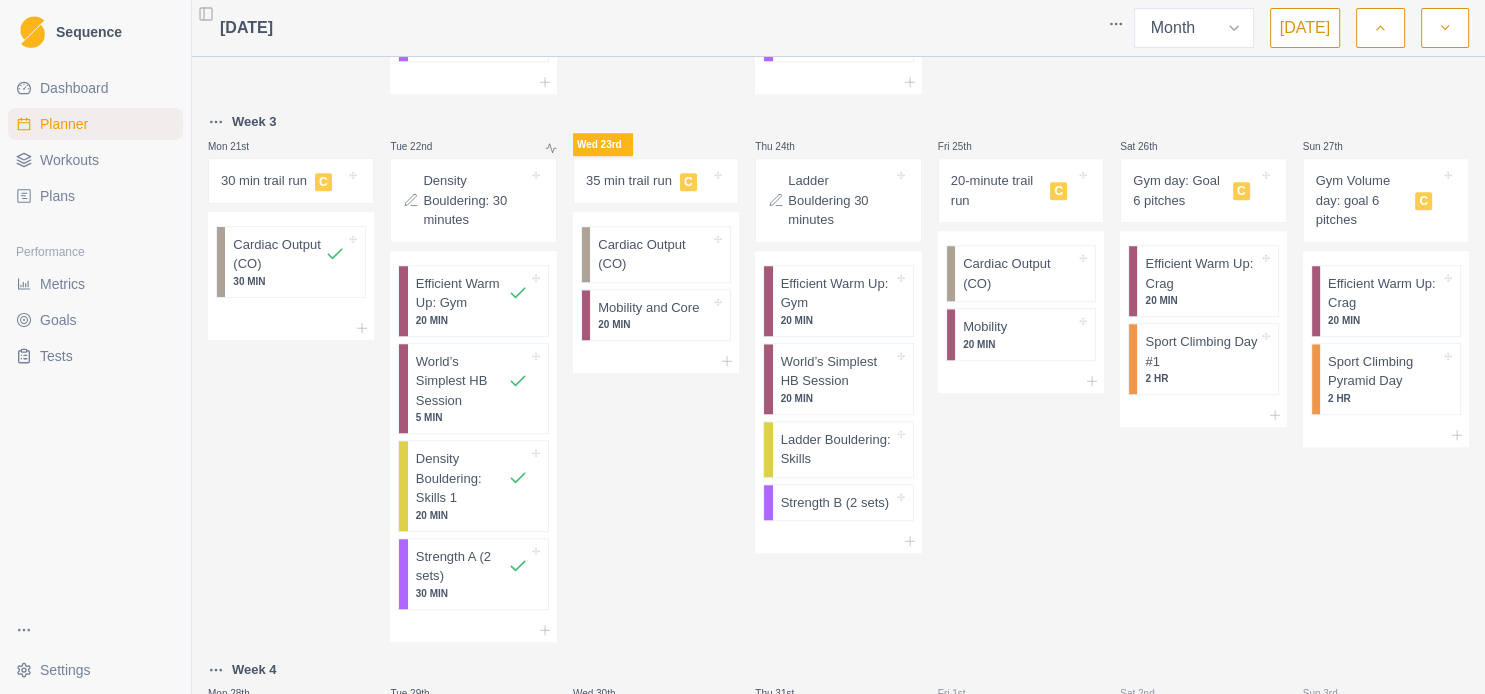 scroll, scrollTop: 1728, scrollLeft: 0, axis: vertical 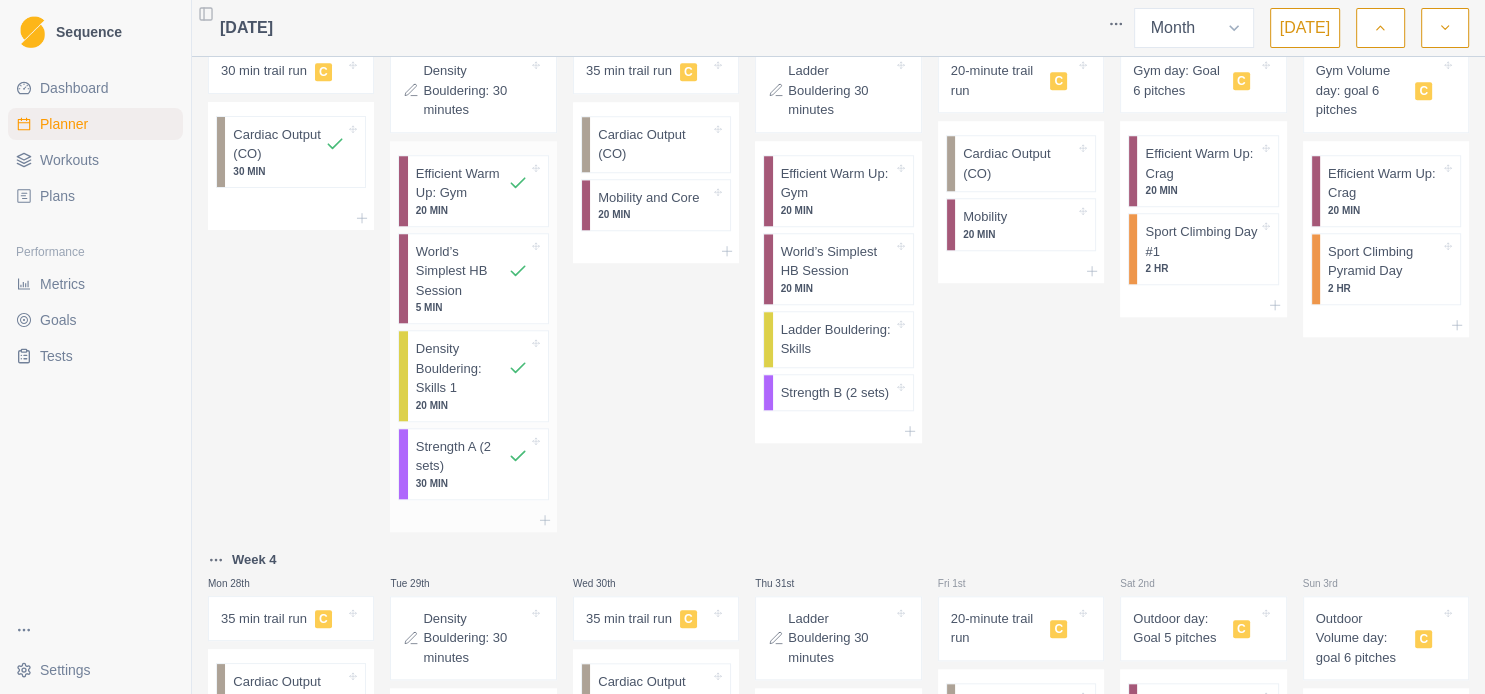 click on "30 MIN" at bounding box center [472, 483] 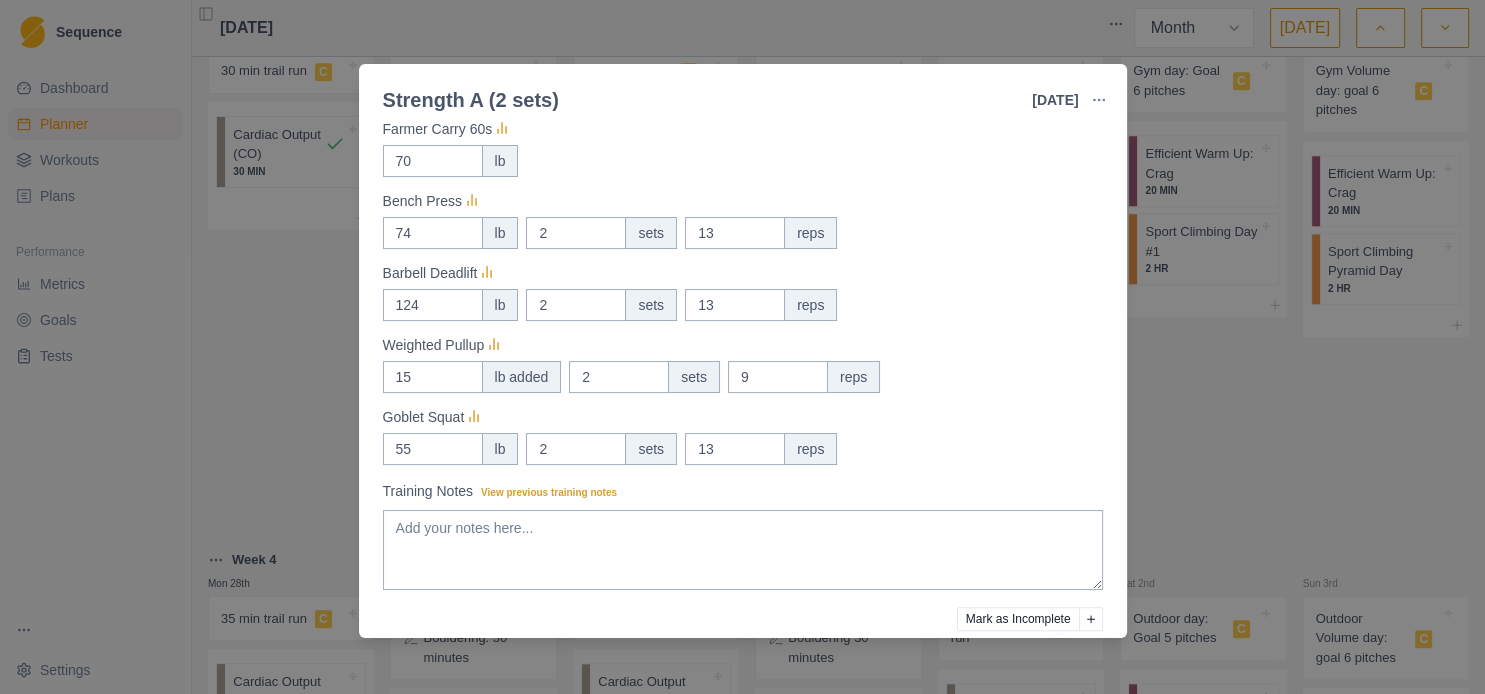 scroll, scrollTop: 470, scrollLeft: 0, axis: vertical 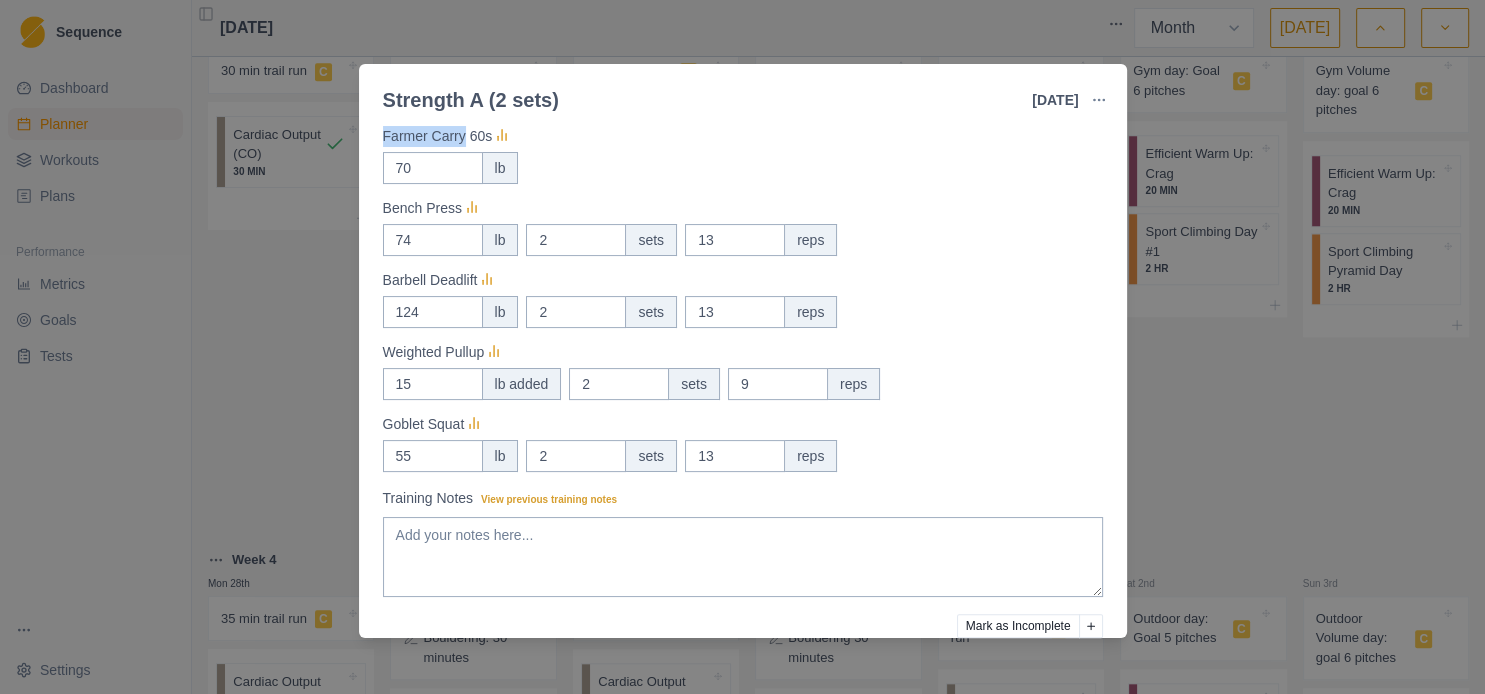 drag, startPoint x: 385, startPoint y: 140, endPoint x: 458, endPoint y: 143, distance: 73.061615 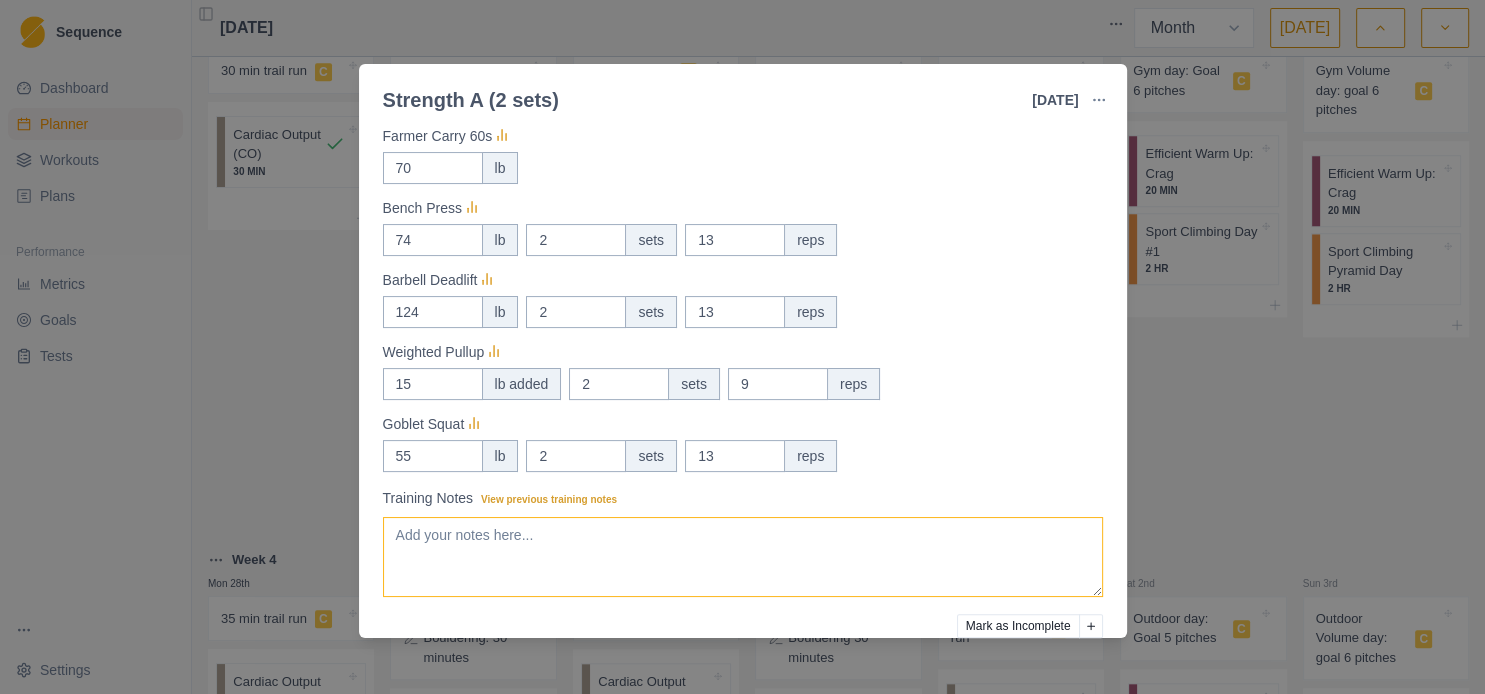 click on "Training Notes View previous training notes" at bounding box center [743, 557] 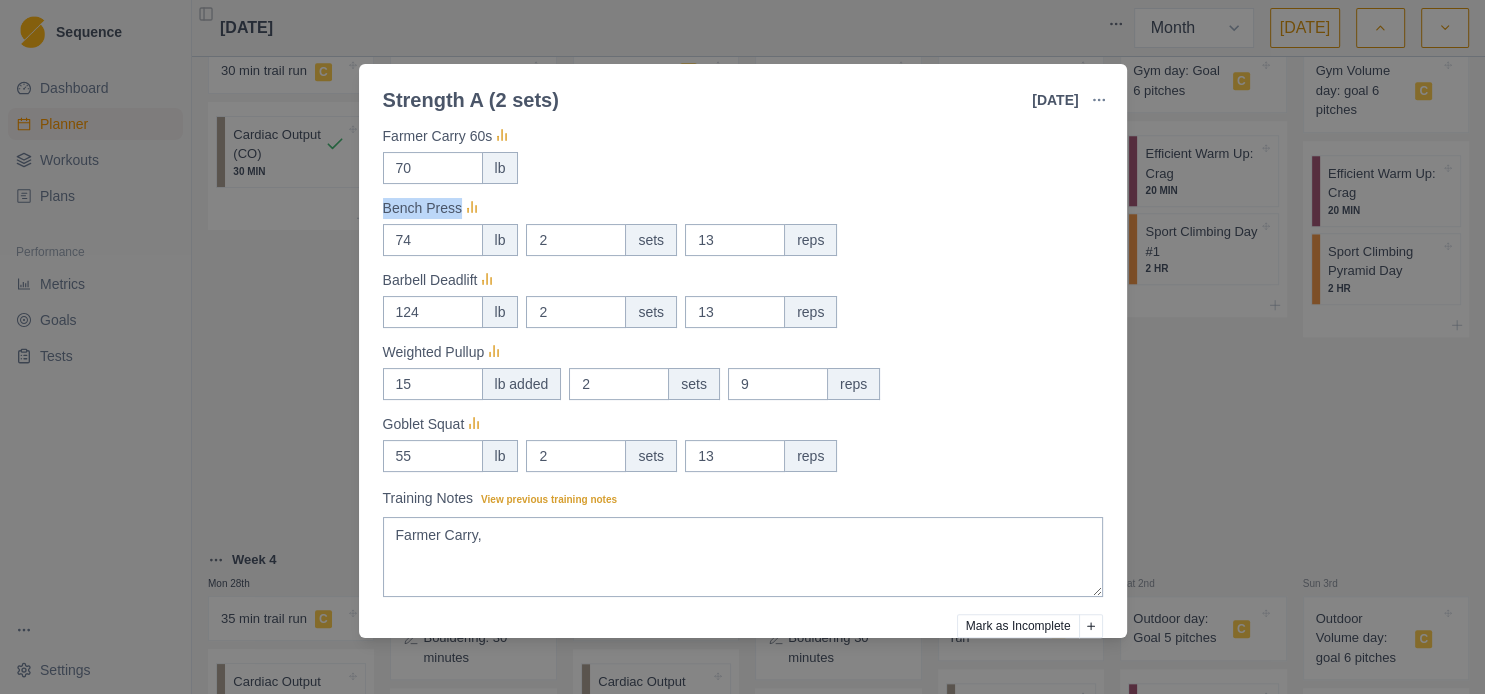 drag, startPoint x: 383, startPoint y: 211, endPoint x: 454, endPoint y: 211, distance: 71 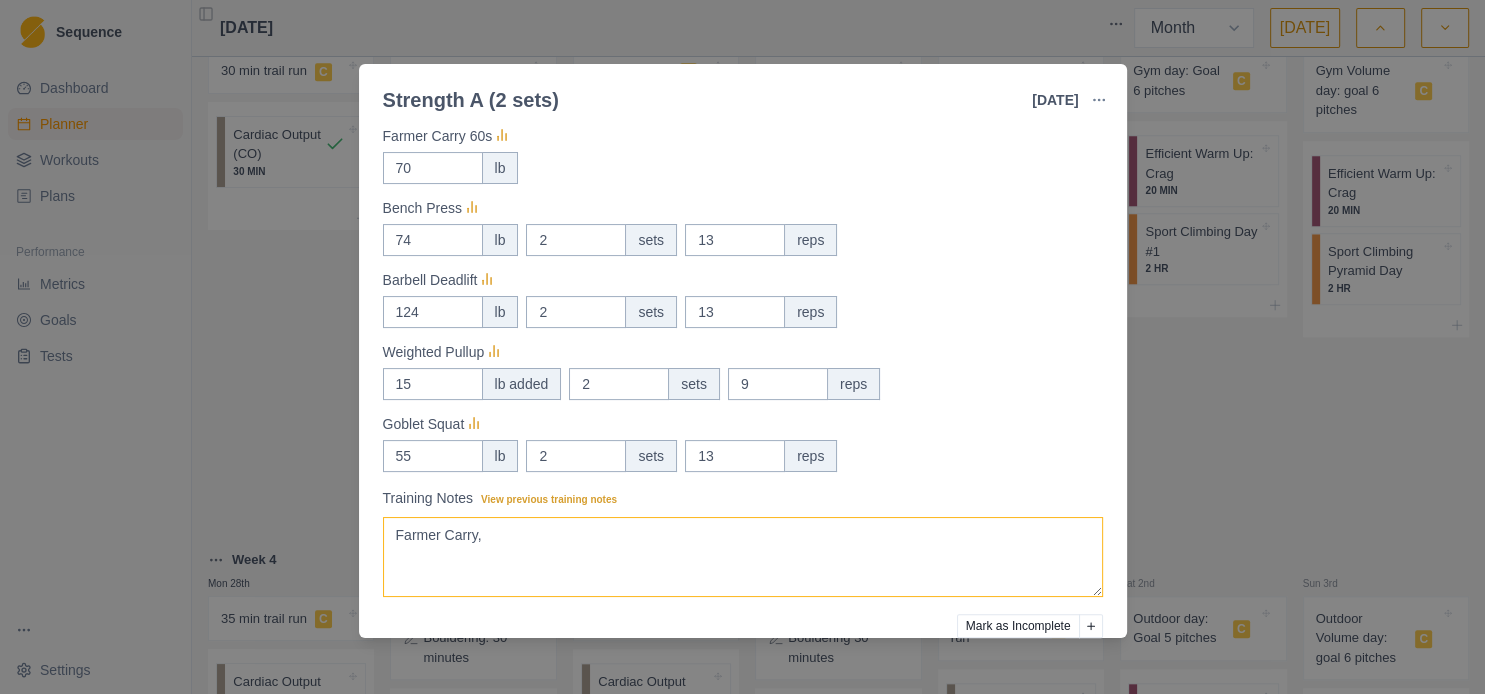 click on "Farmer Carry," at bounding box center [743, 557] 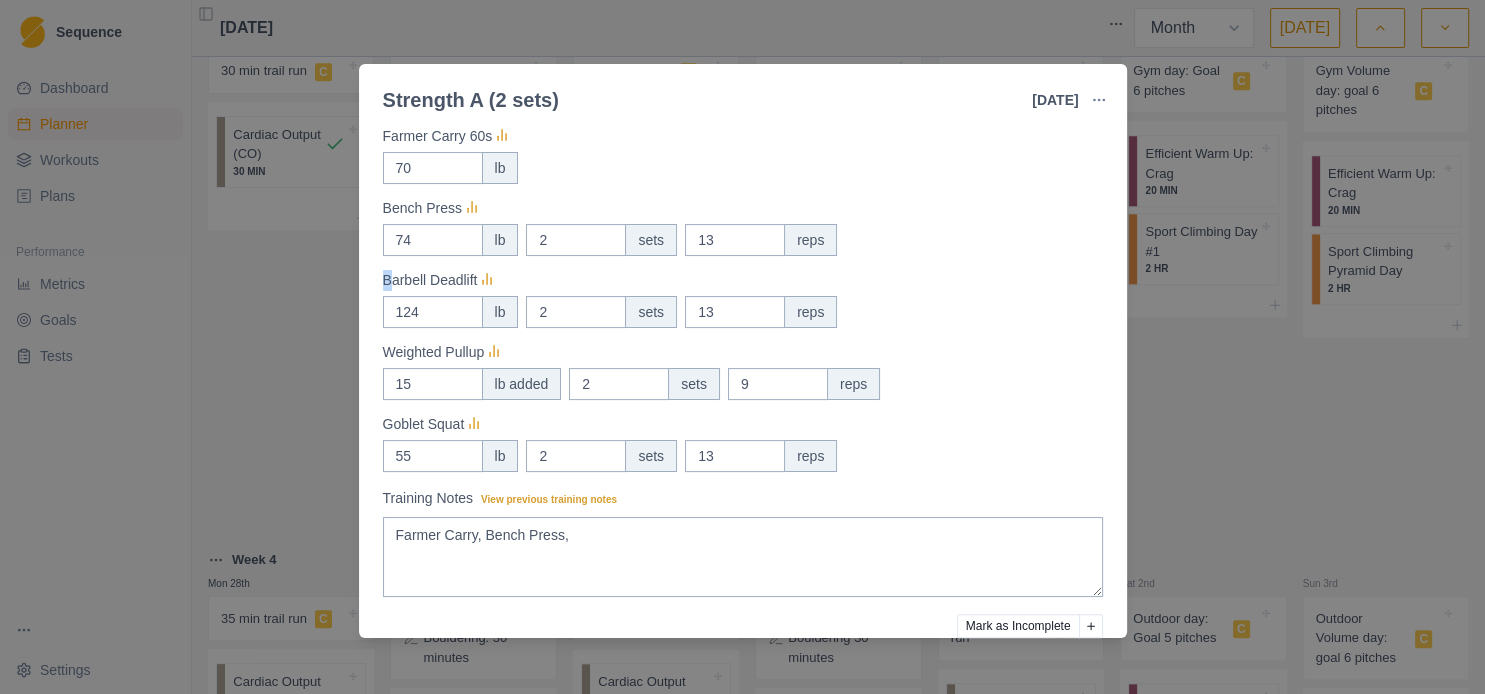 click on "Barbell Deadlift" at bounding box center (430, 280) 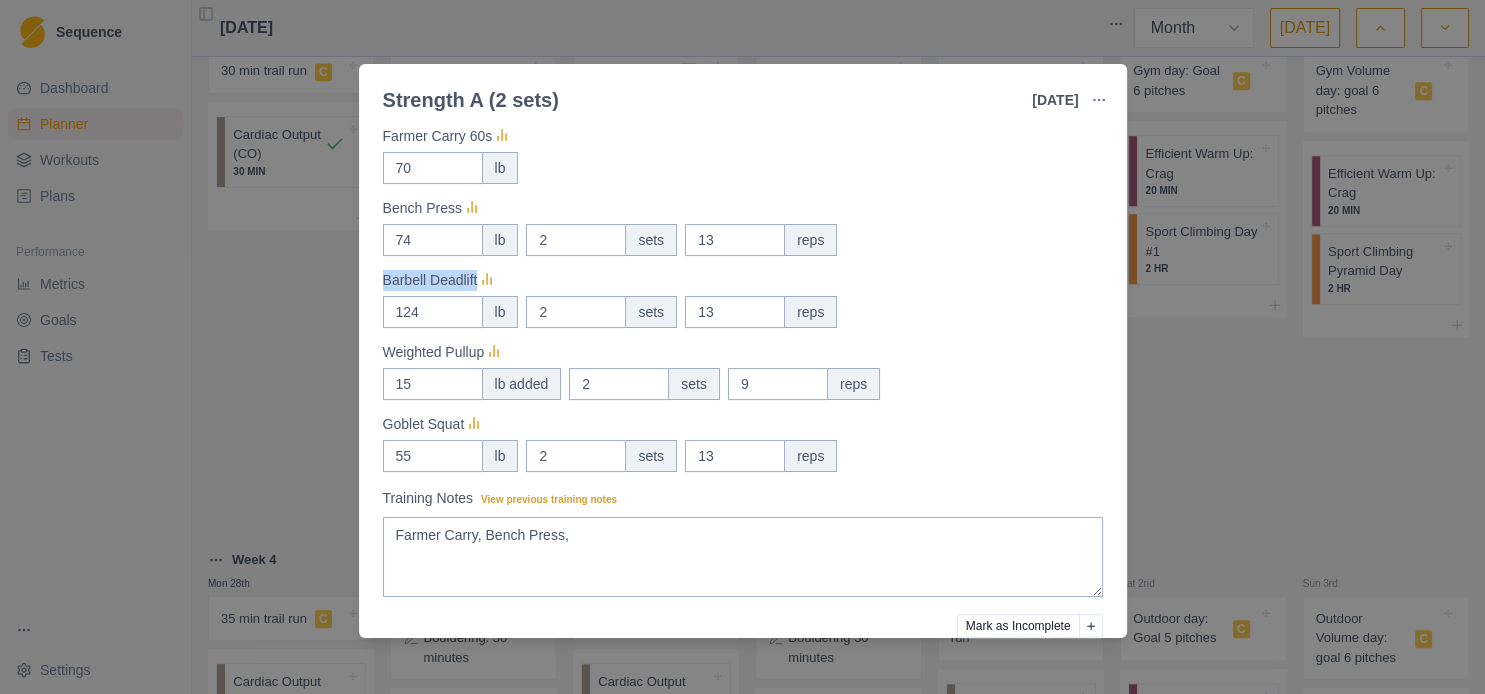 drag, startPoint x: 382, startPoint y: 286, endPoint x: 476, endPoint y: 286, distance: 94 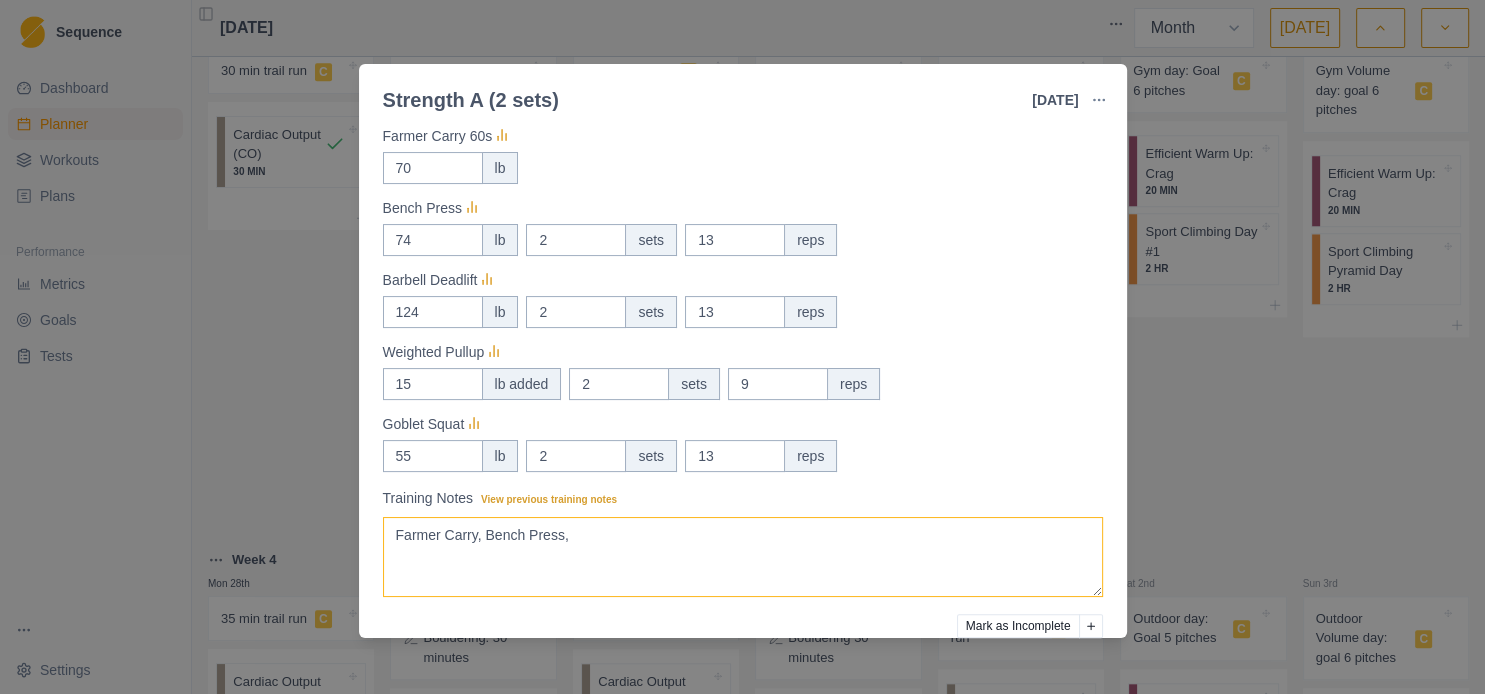 click on "Farmer Carry, Bench Press," at bounding box center [743, 557] 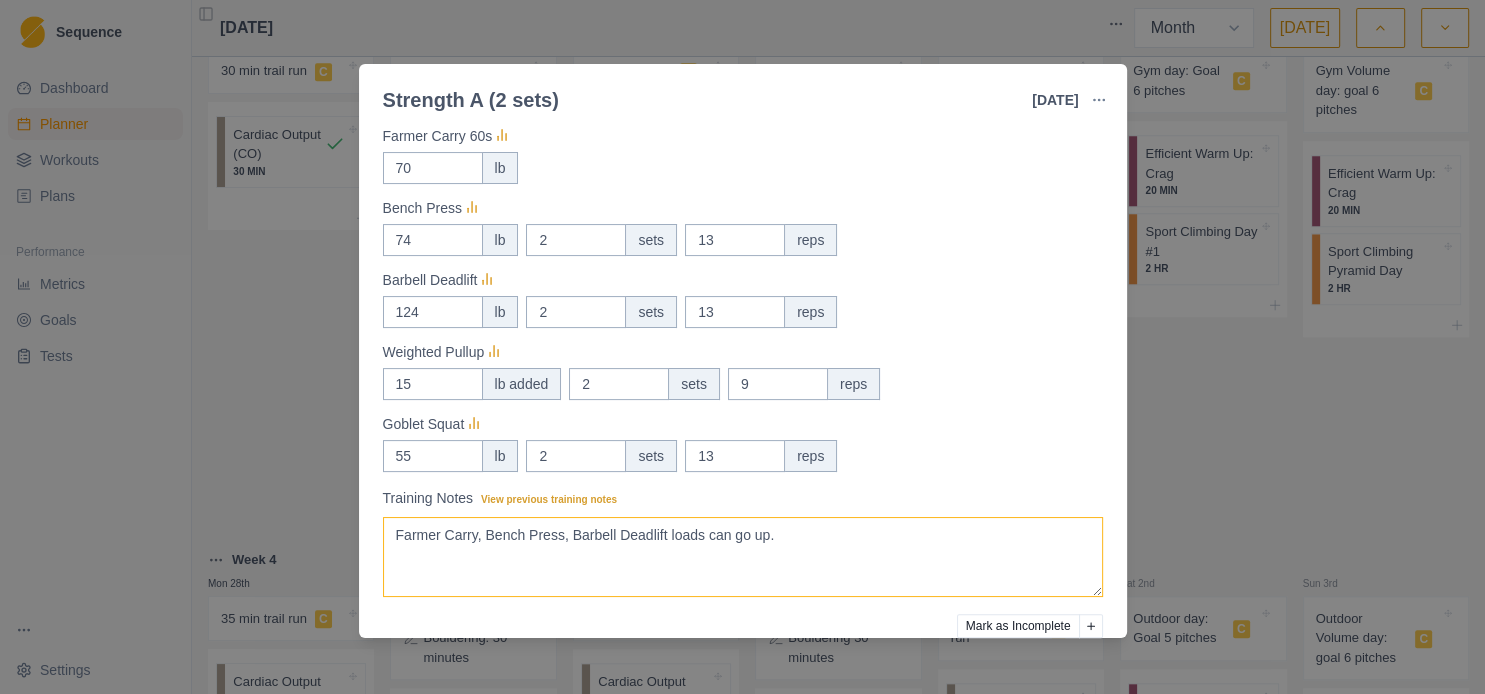 type on "Farmer Carry, Bench Press, Barbell Deadlift loads can go up." 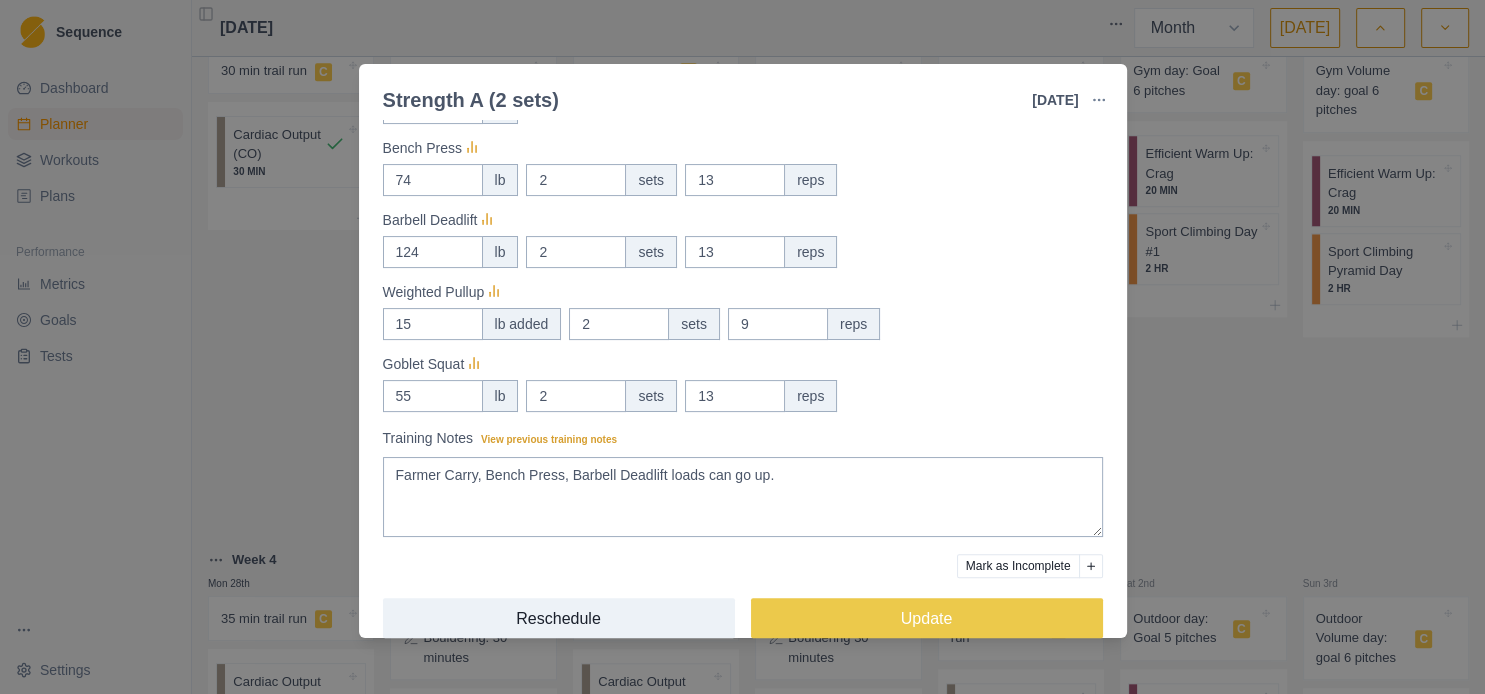 scroll, scrollTop: 564, scrollLeft: 0, axis: vertical 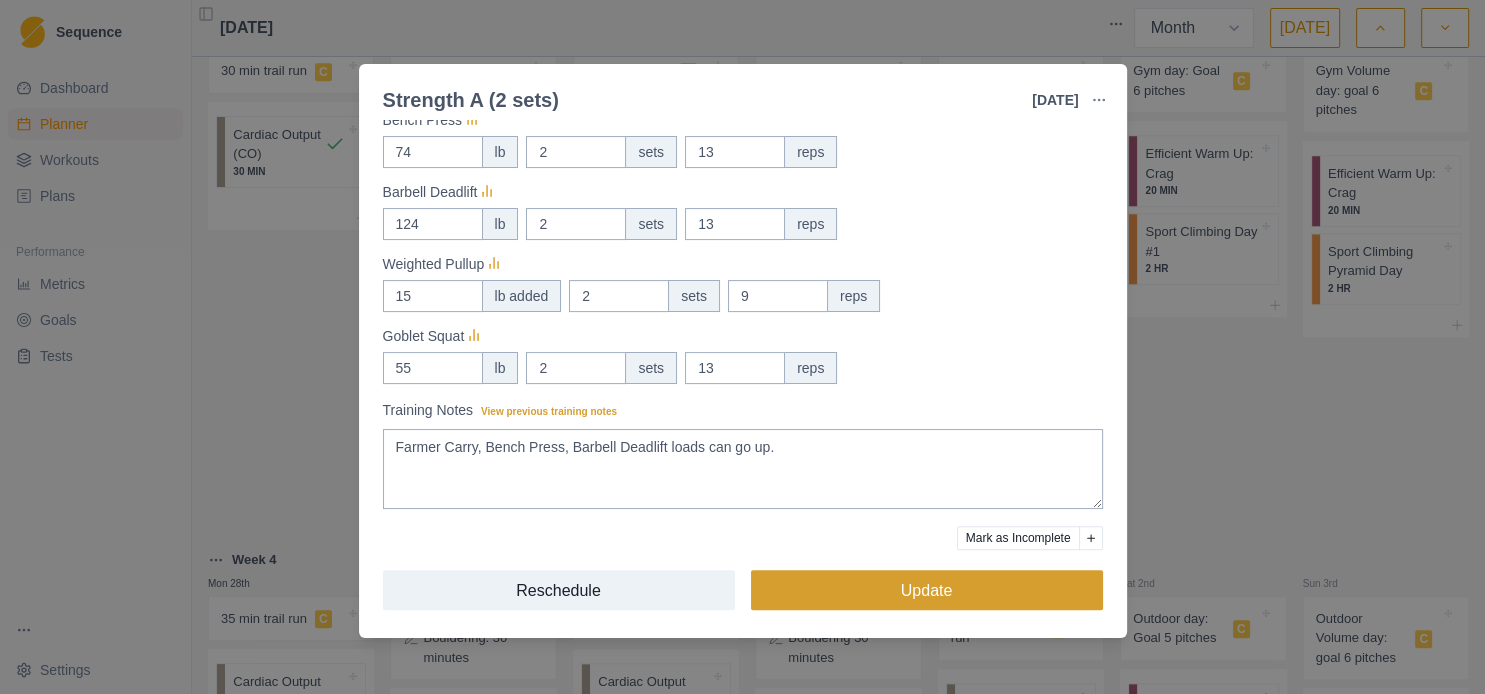 click on "Update" at bounding box center [927, 590] 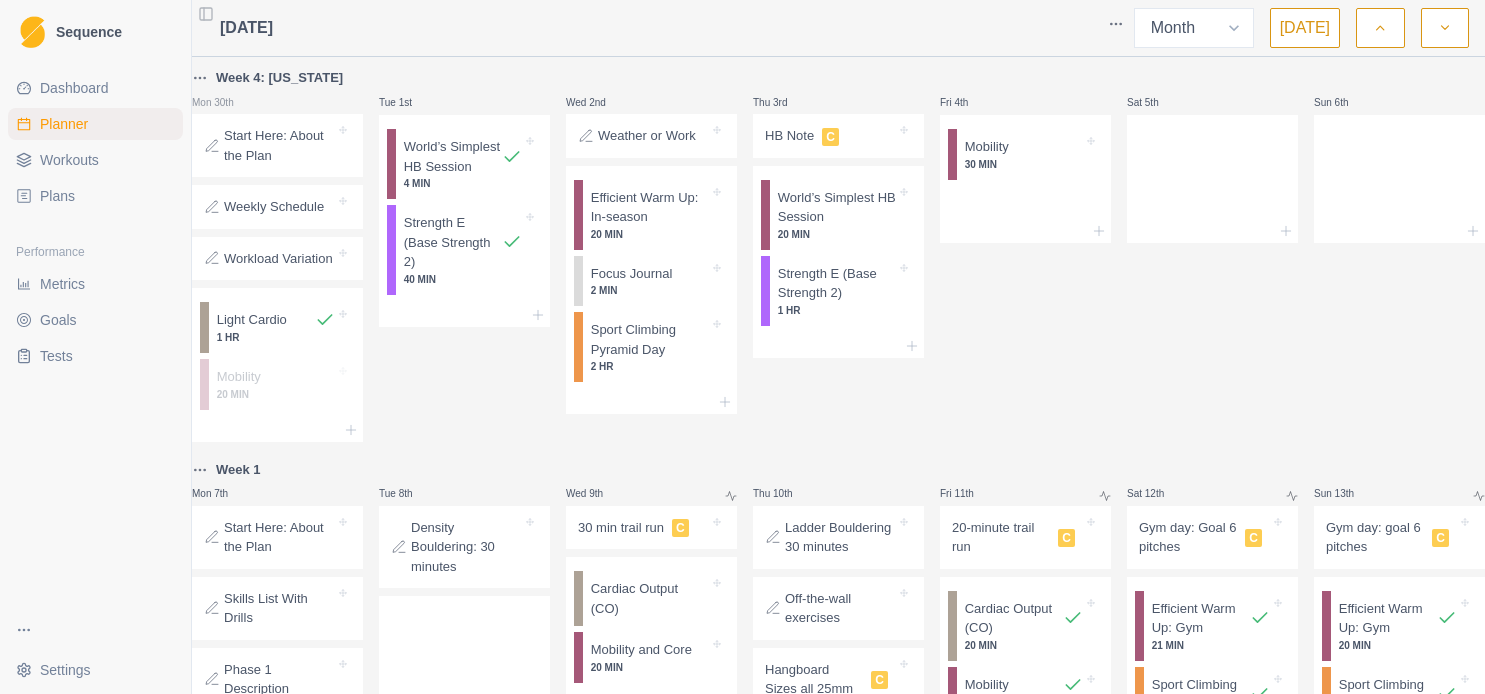 select on "month" 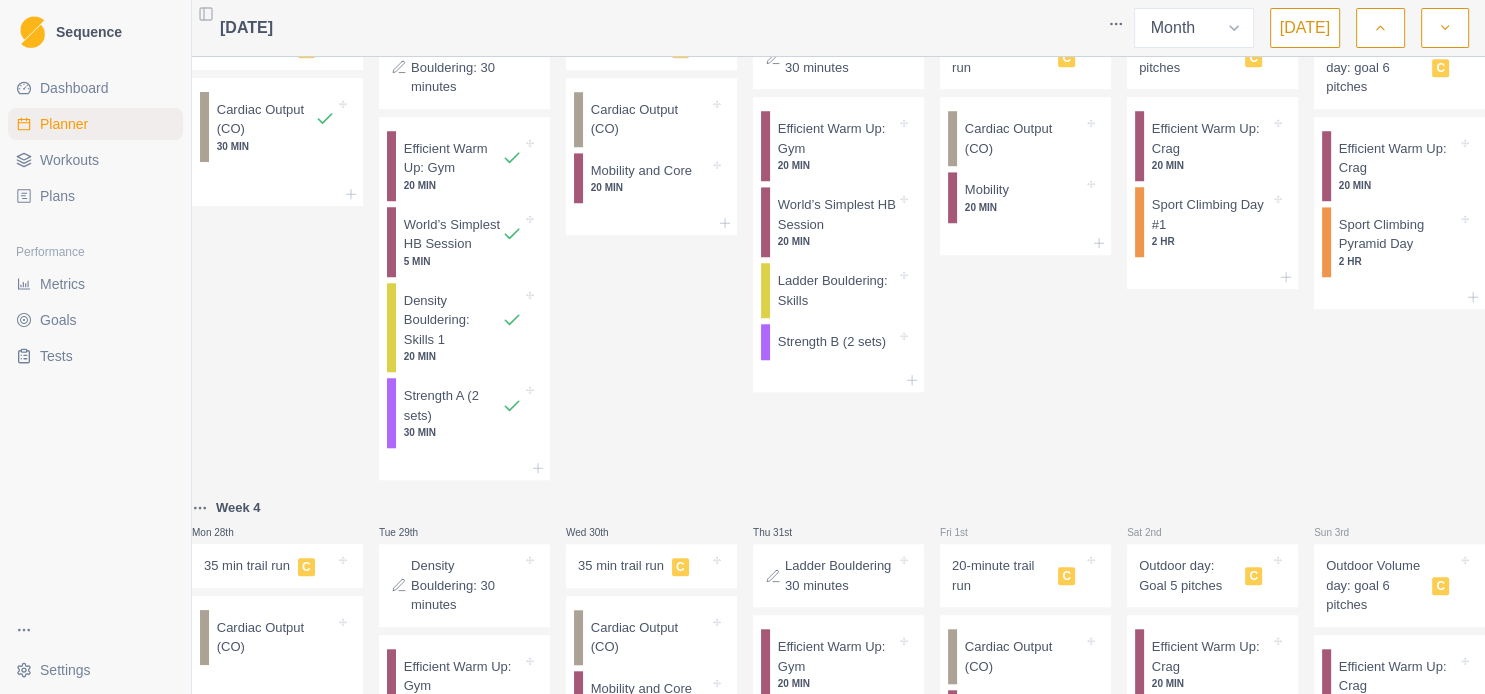 scroll, scrollTop: 1422, scrollLeft: 0, axis: vertical 